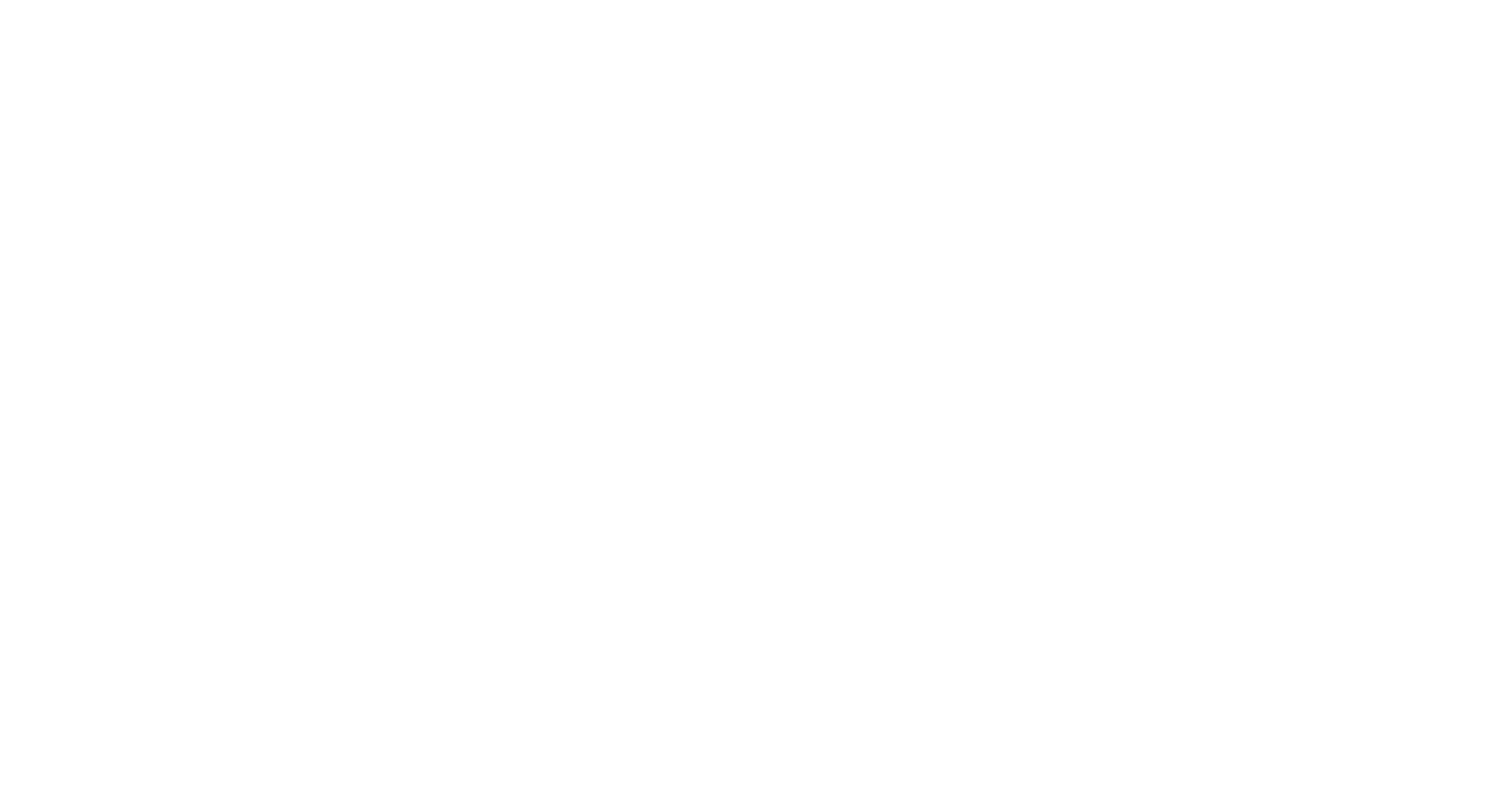 scroll, scrollTop: 0, scrollLeft: 0, axis: both 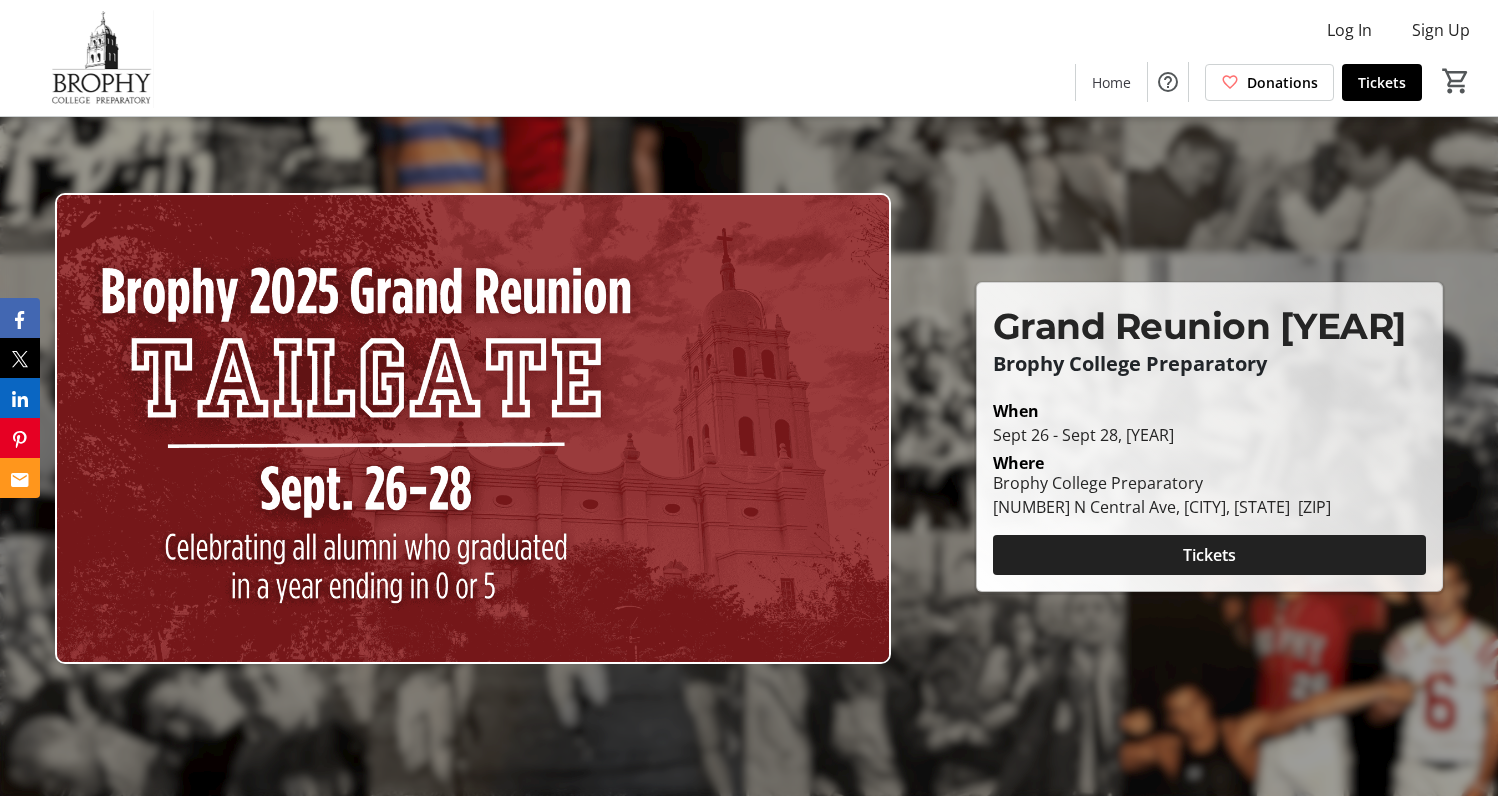 click at bounding box center (1209, 555) 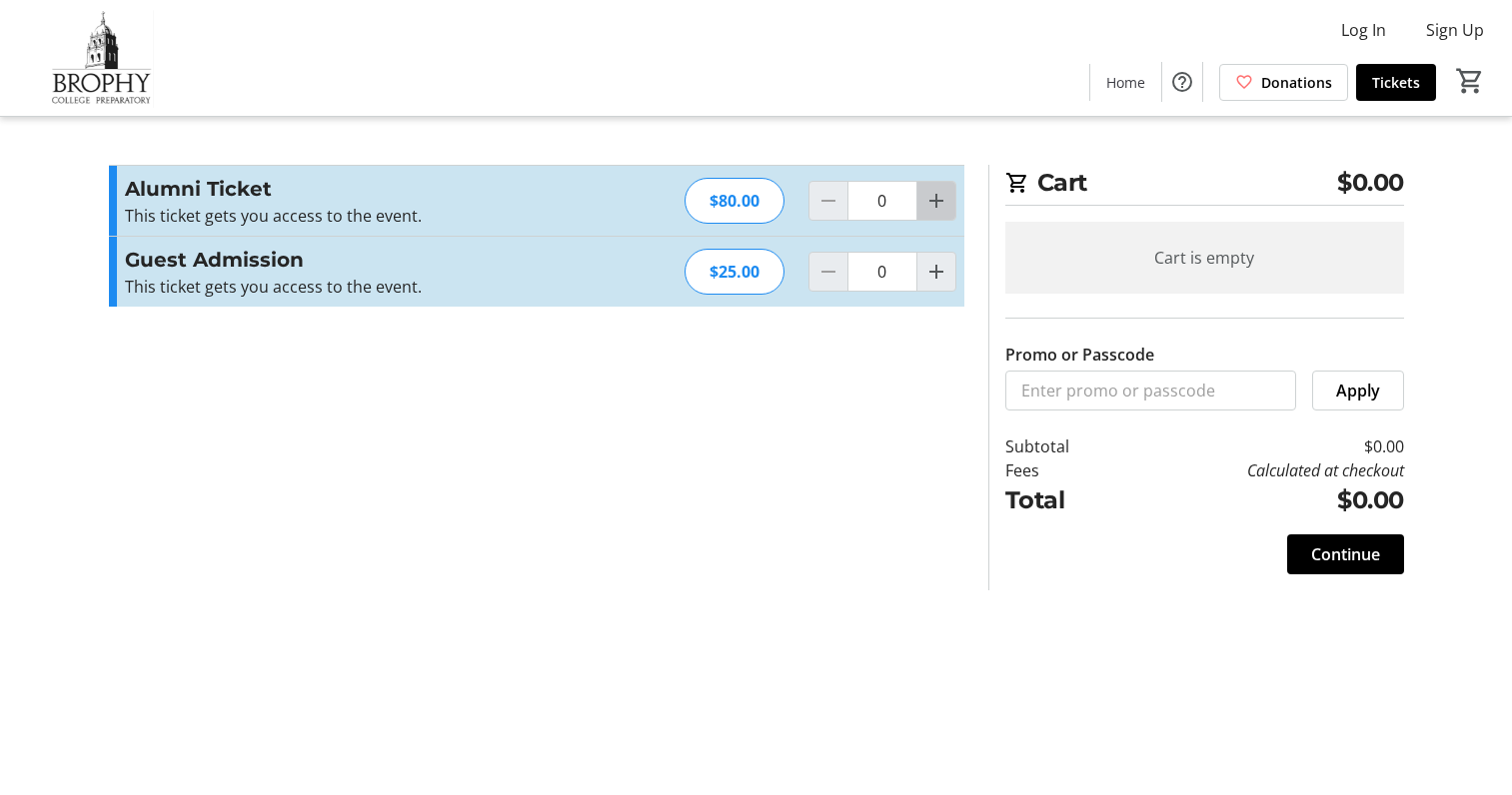 click 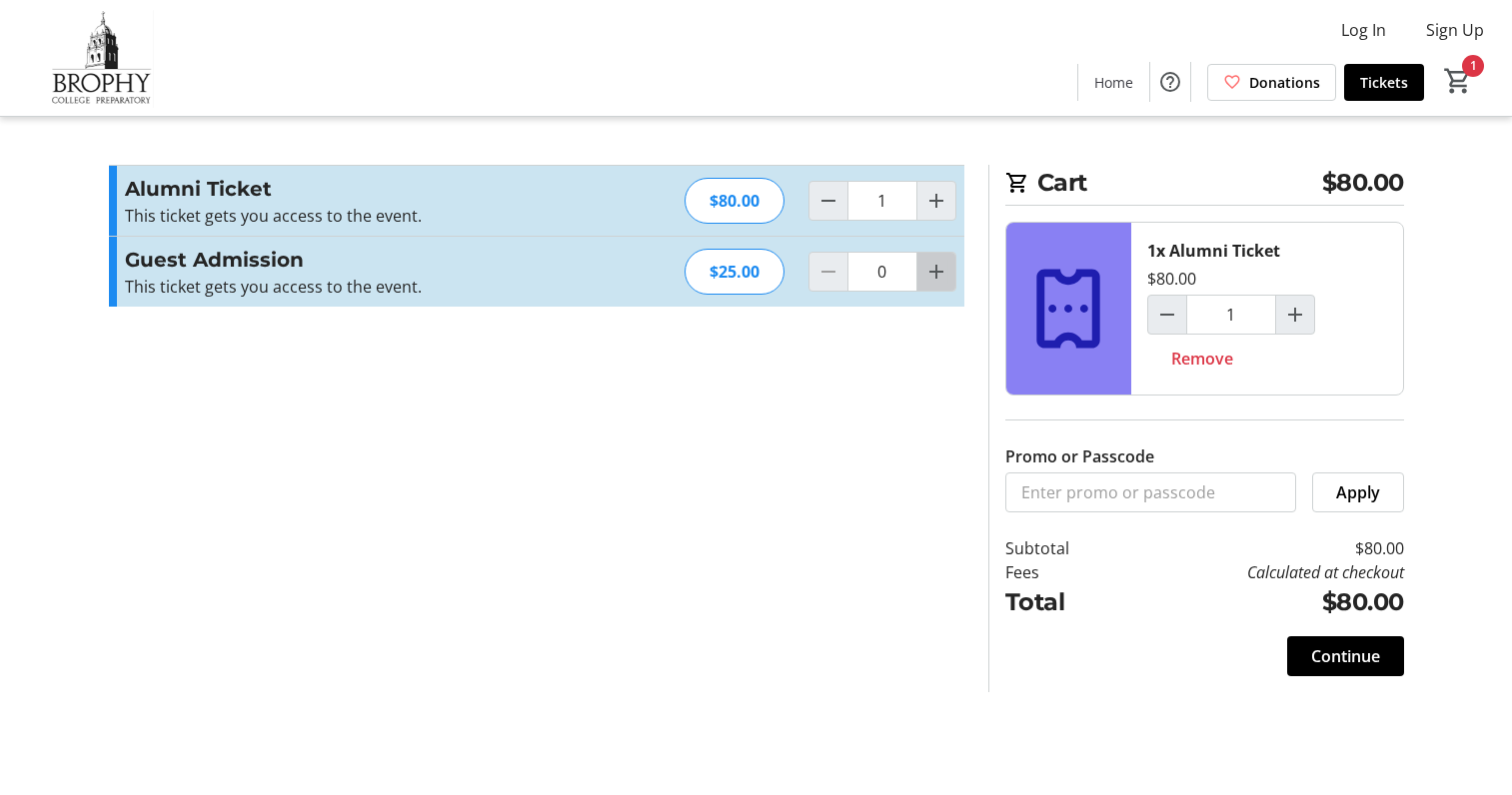 click 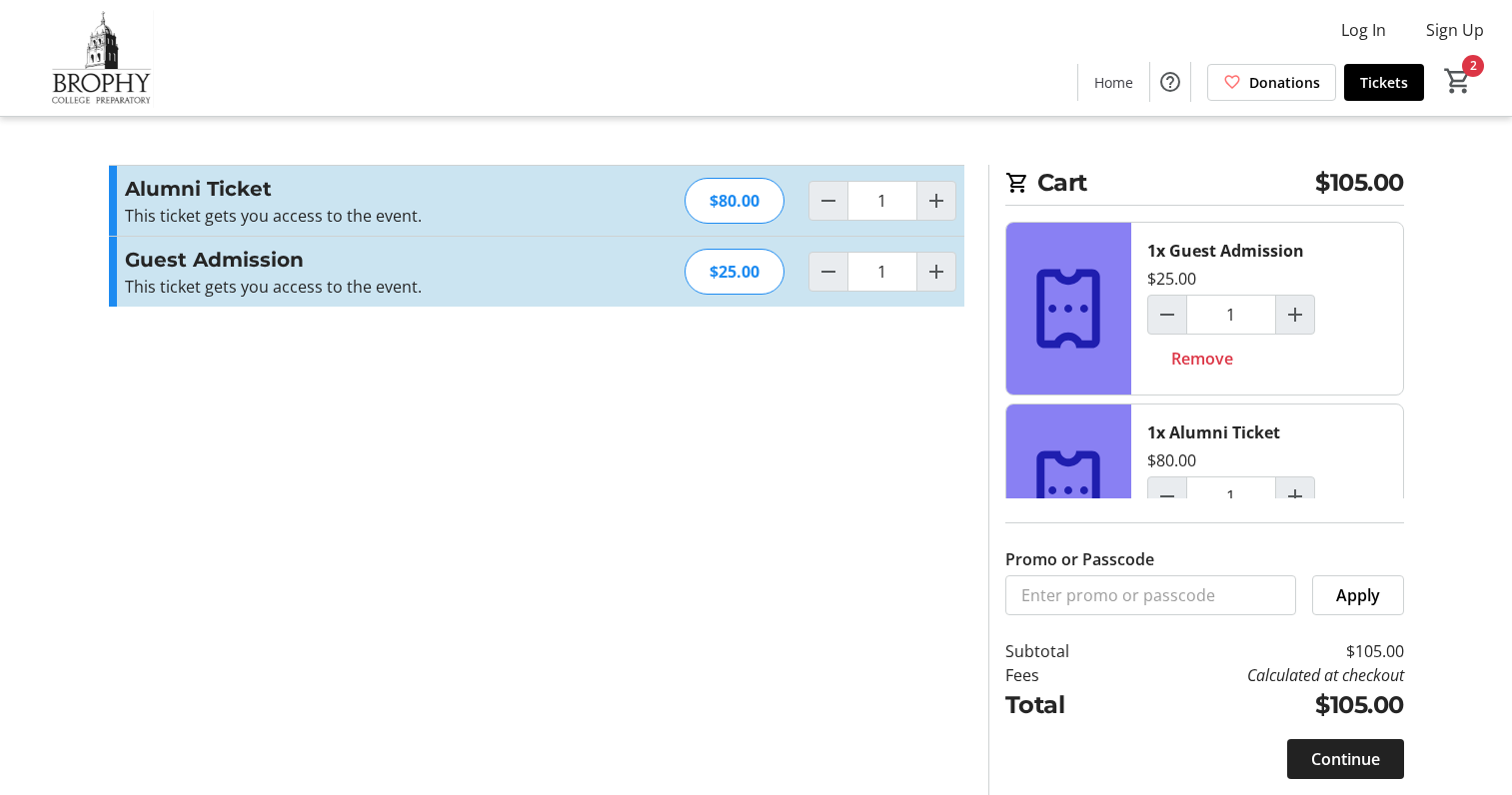 click on "Continue" 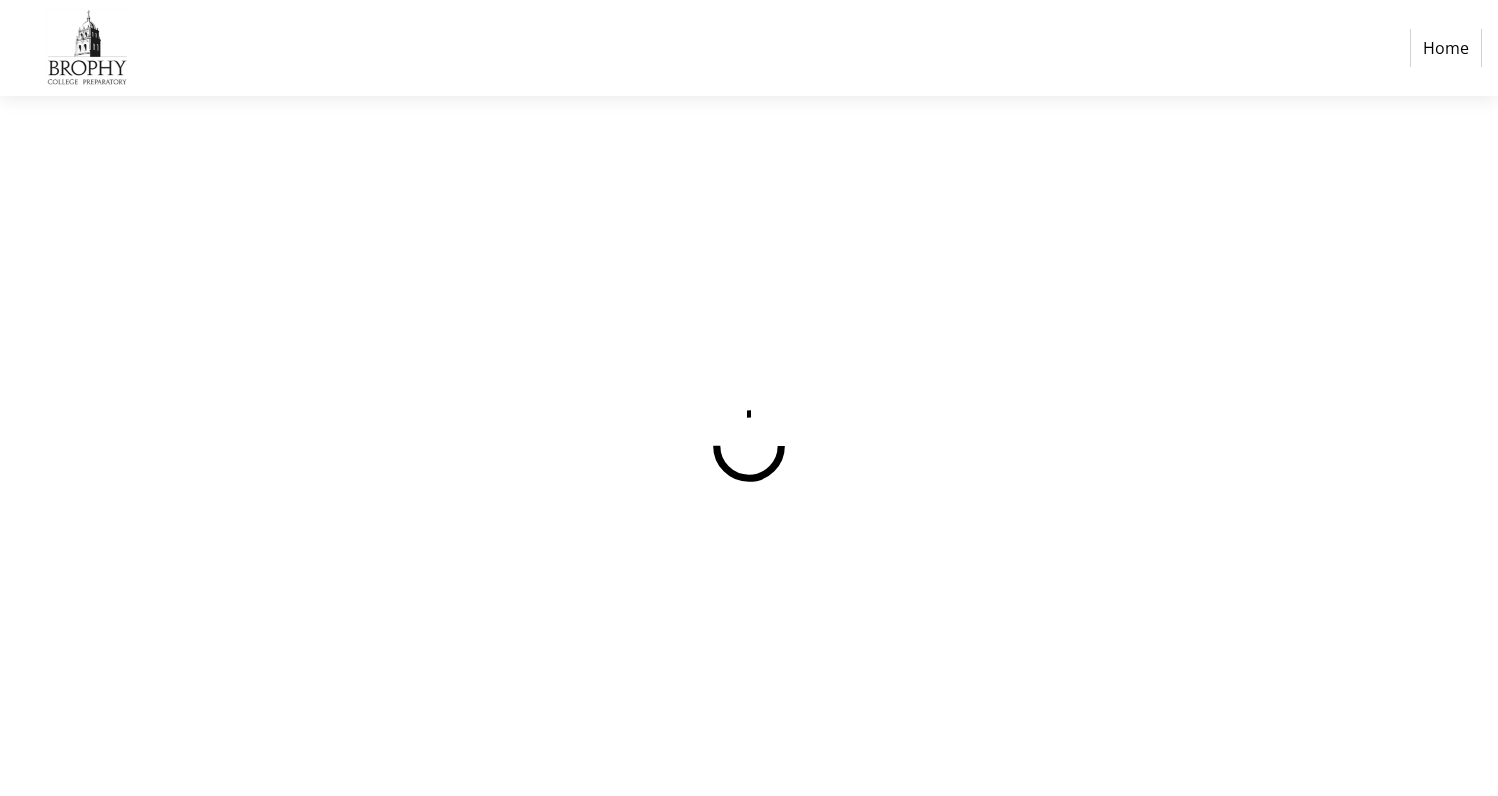 select on "US" 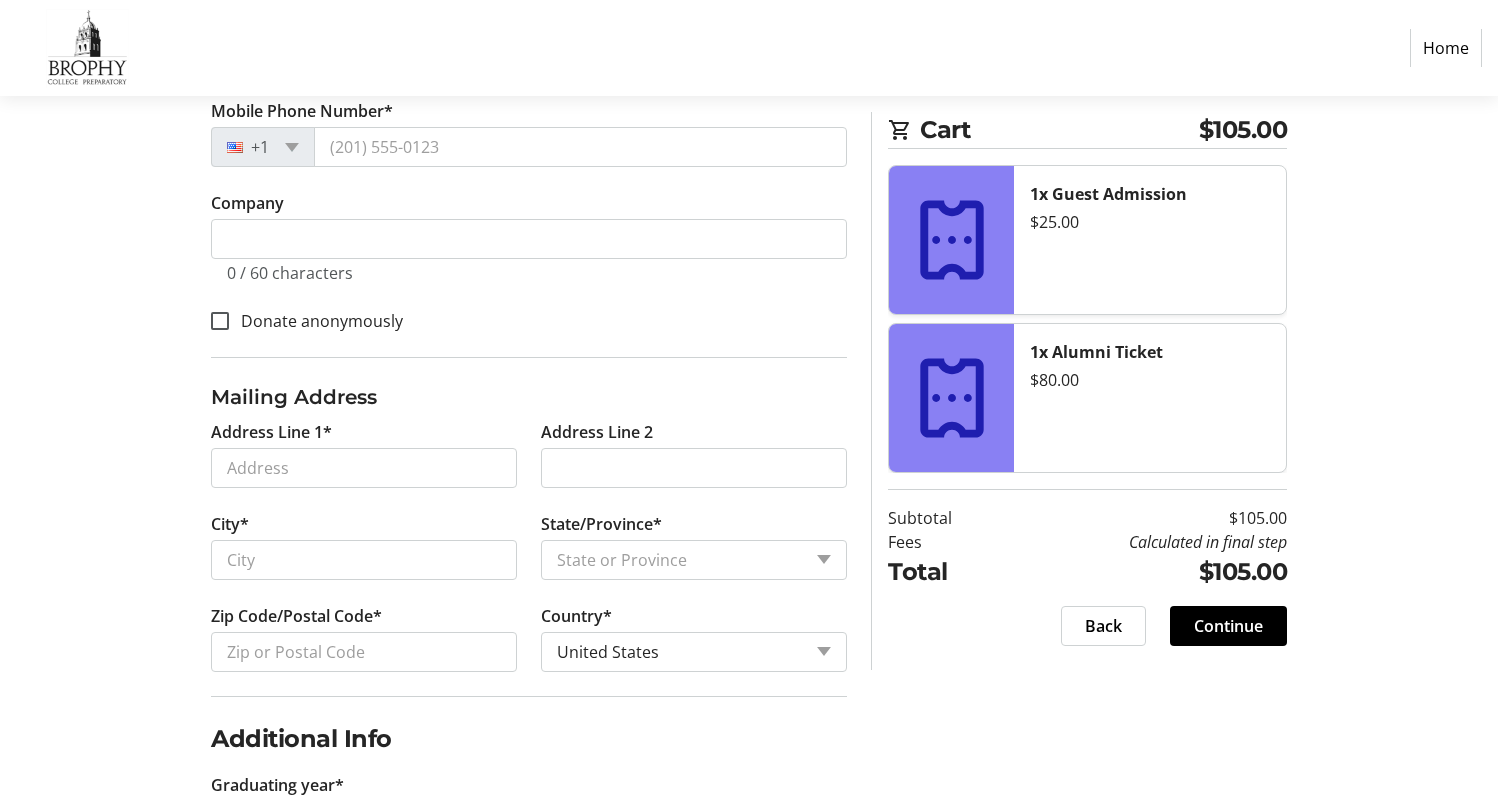 scroll, scrollTop: 600, scrollLeft: 0, axis: vertical 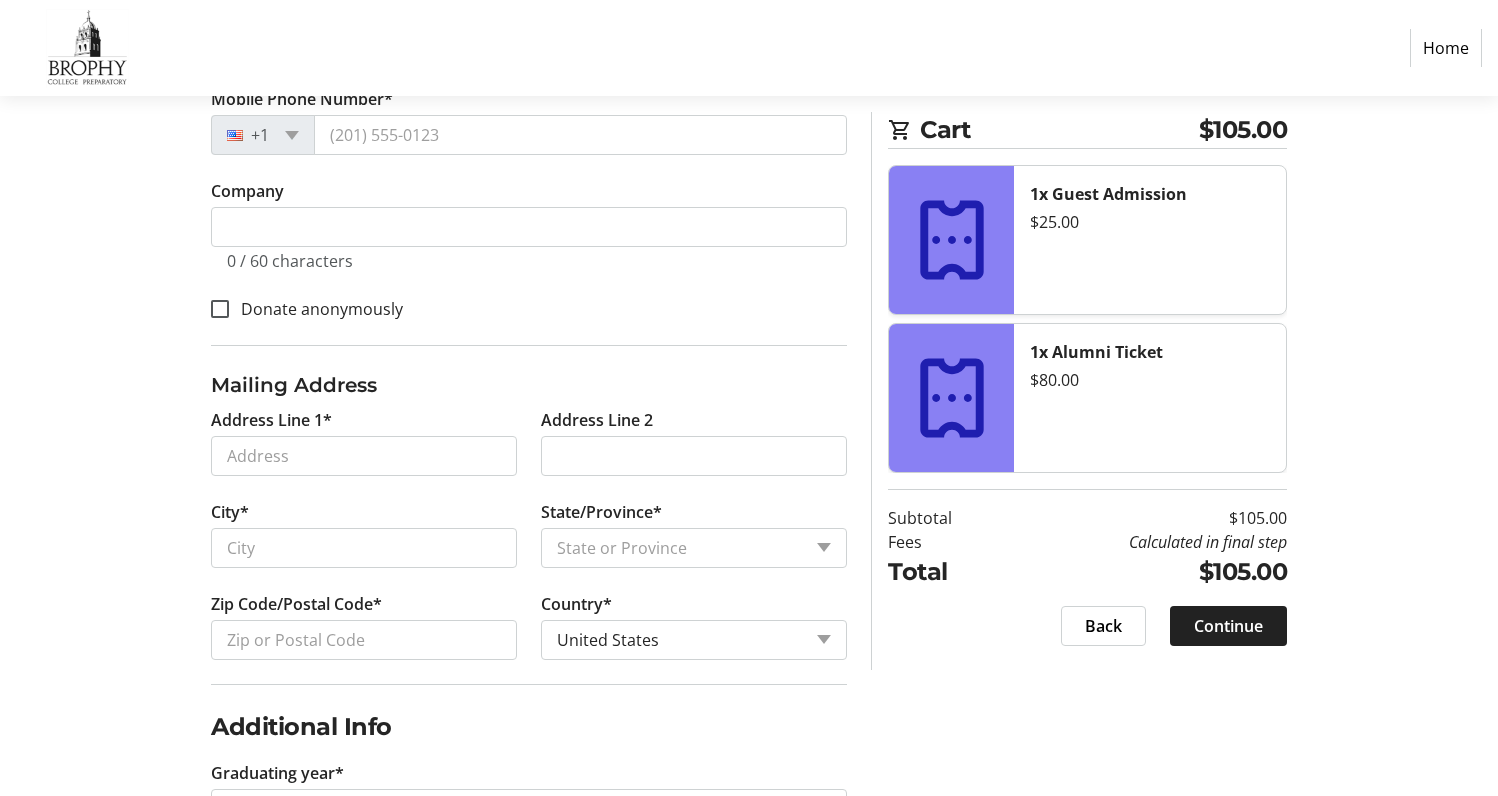 click on "Continue" 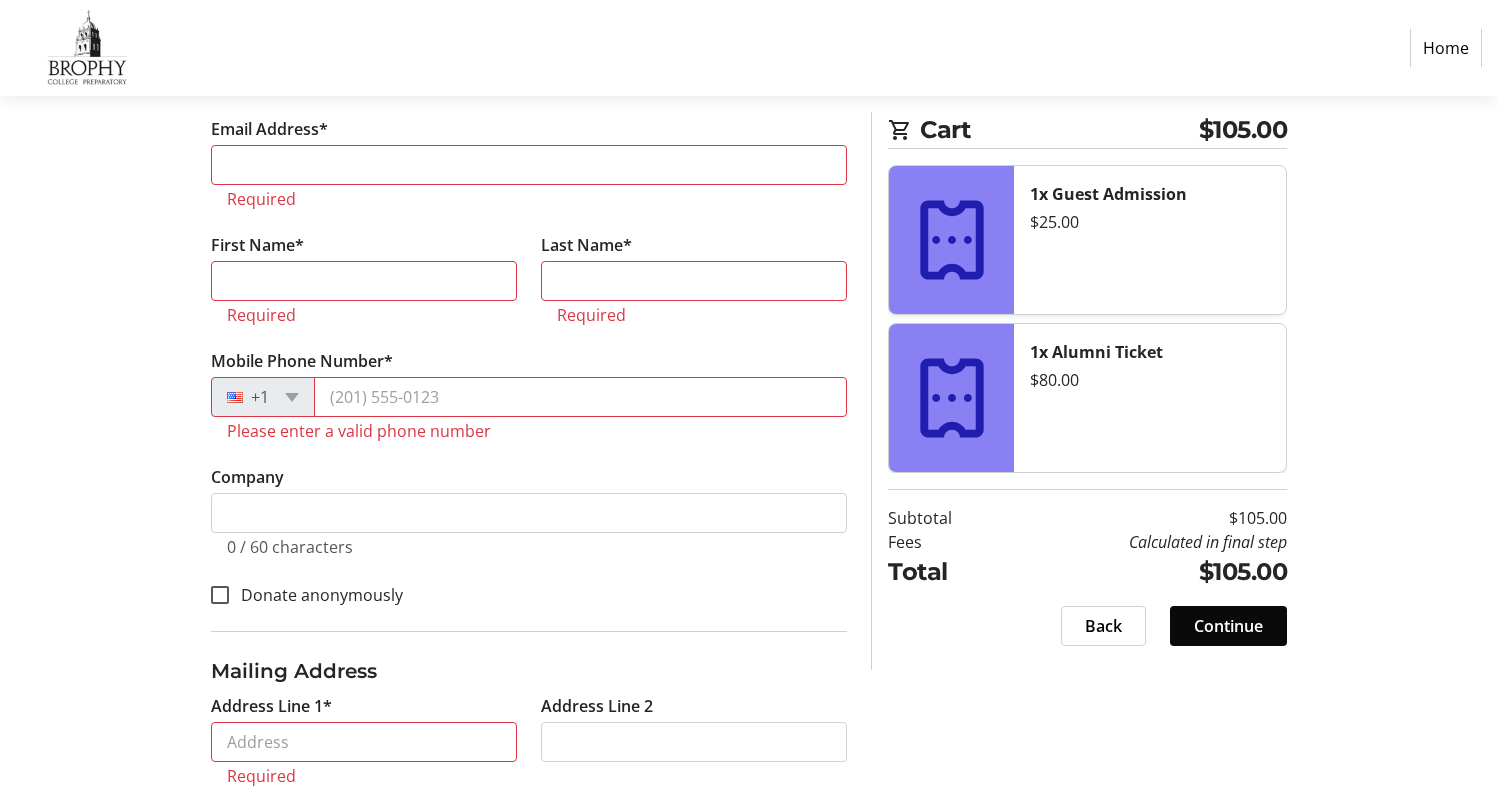 scroll, scrollTop: 375, scrollLeft: 0, axis: vertical 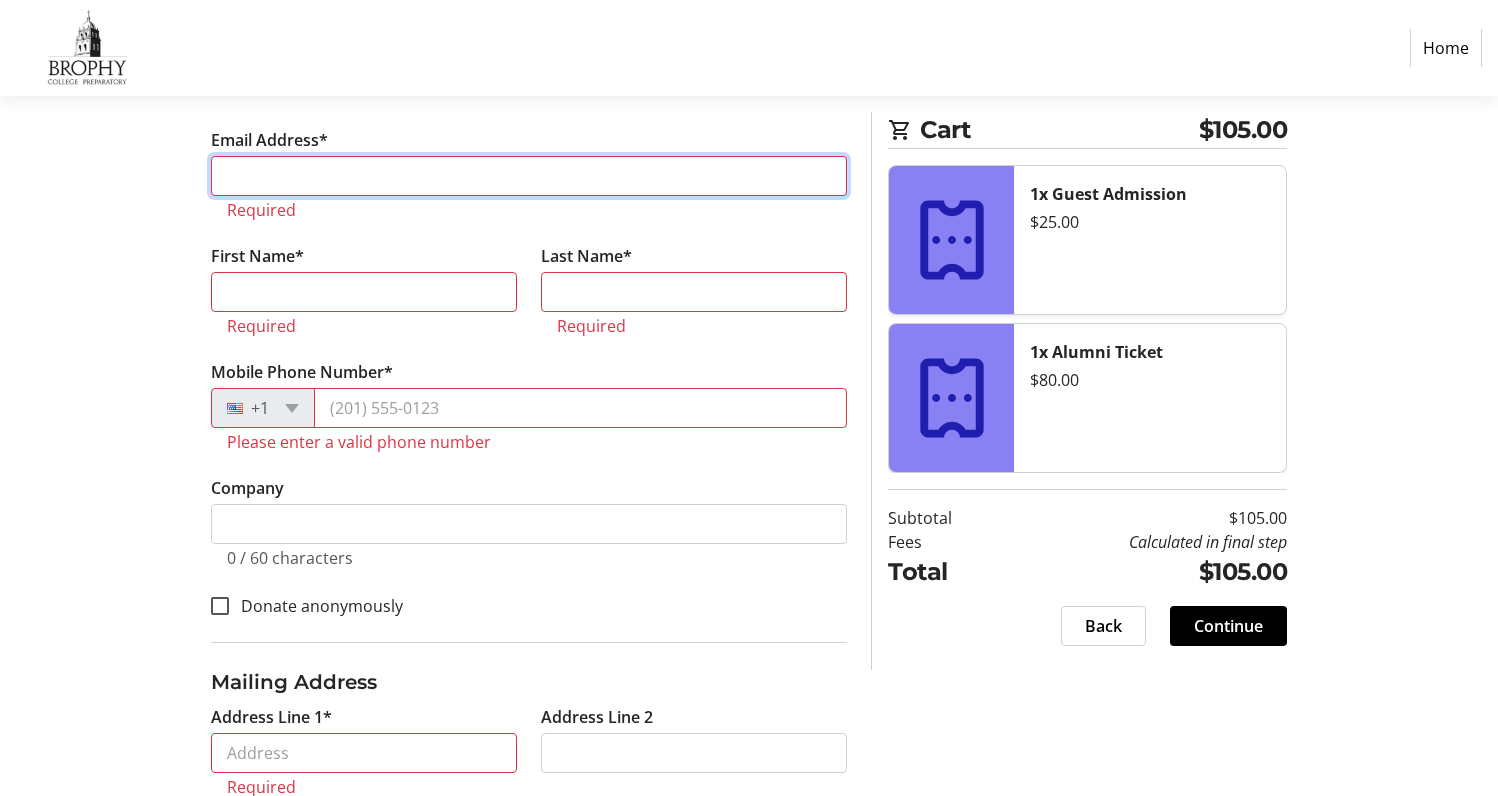 click on "Email Address*" at bounding box center (529, 176) 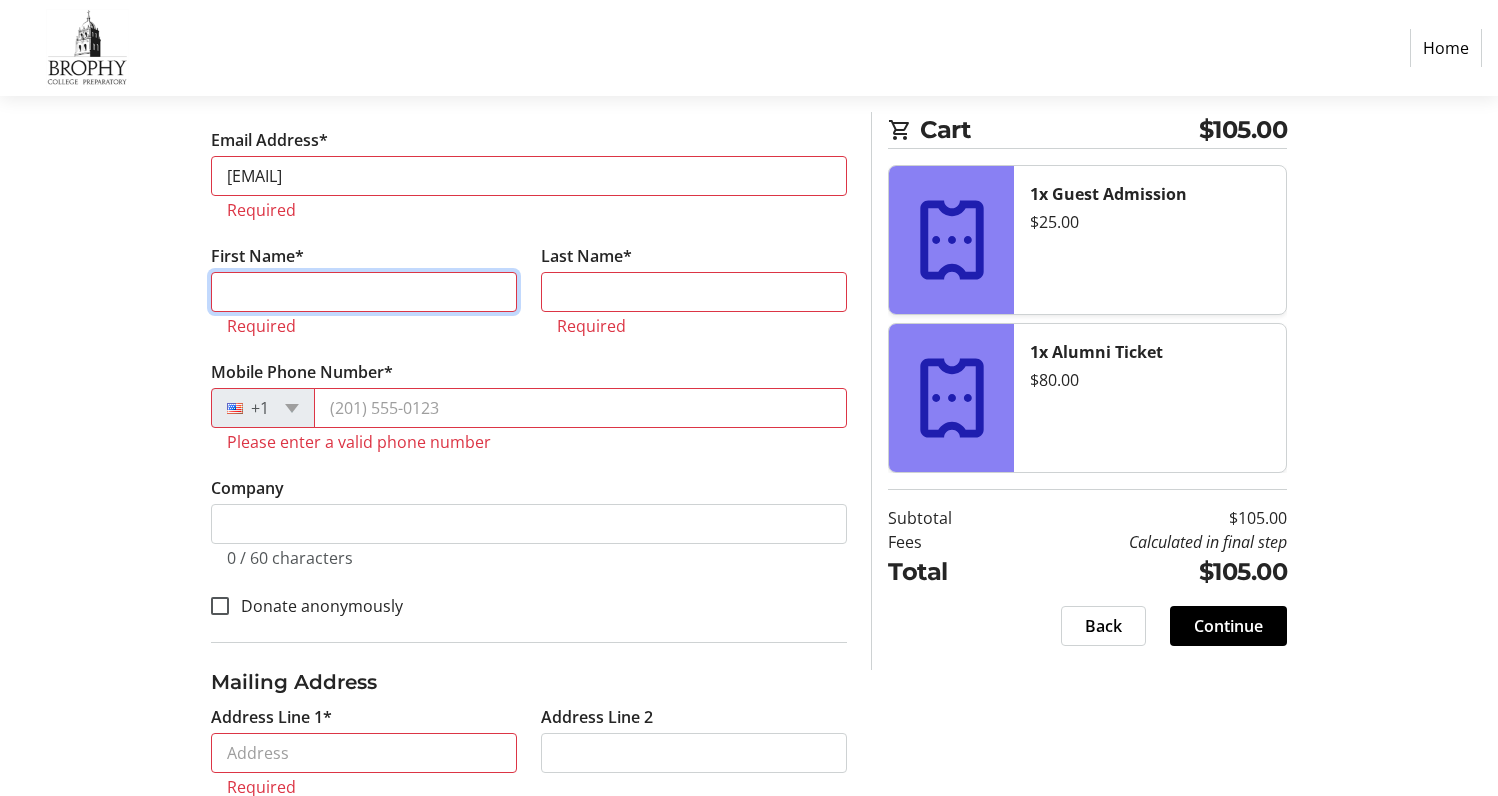 type on "[FIRST]" 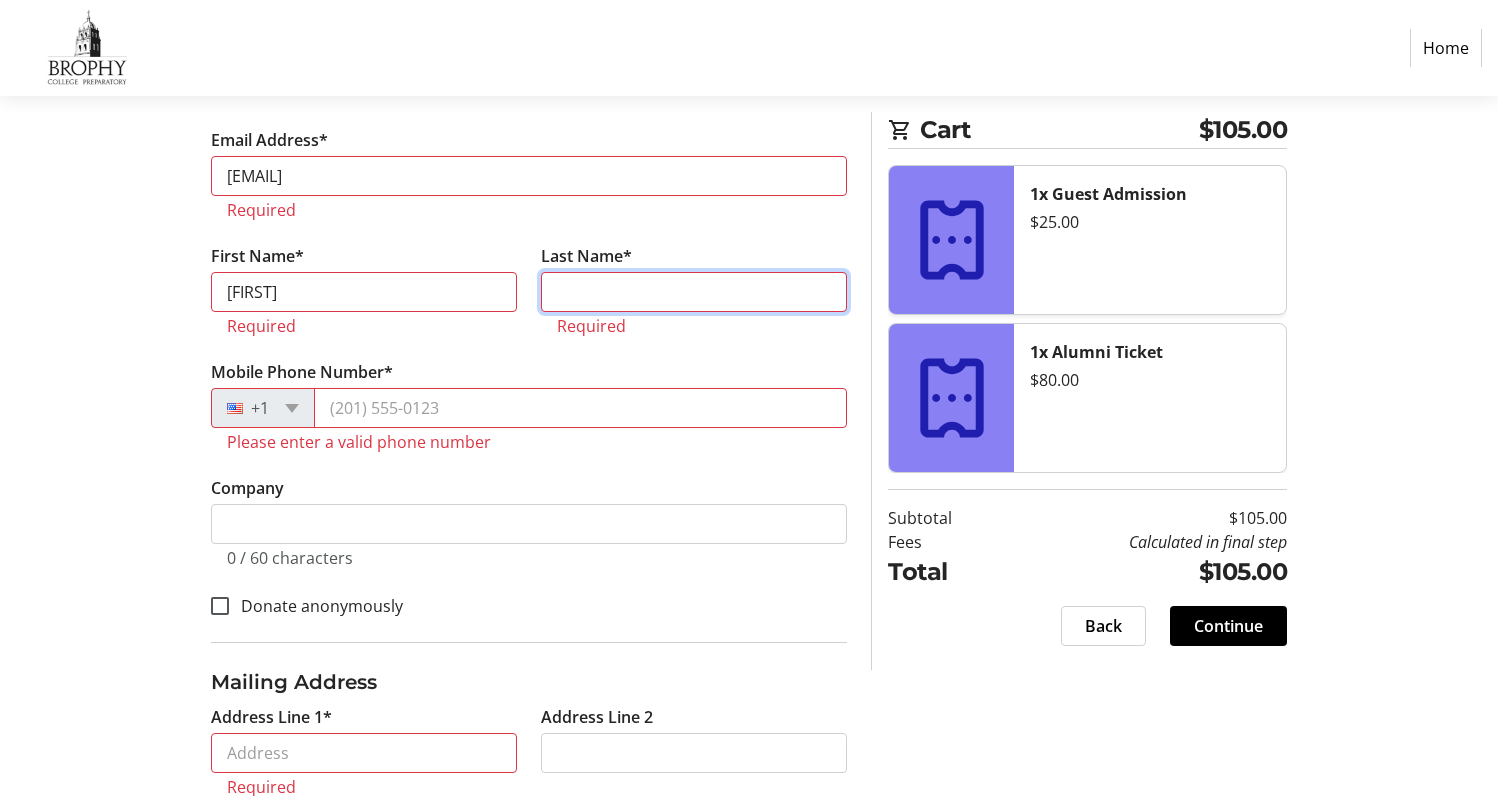 type on "Gruber" 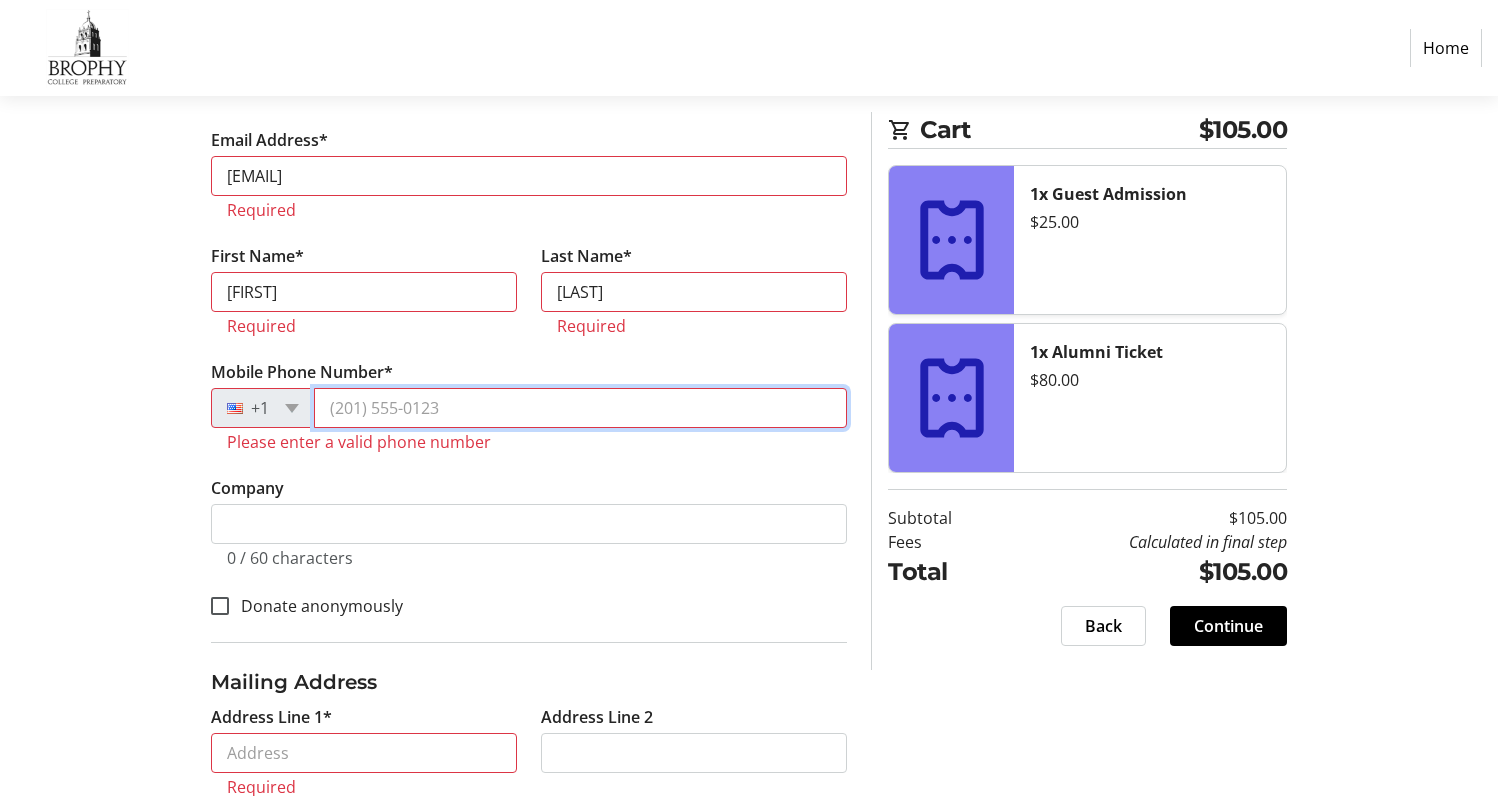type on "(602) 832-5463" 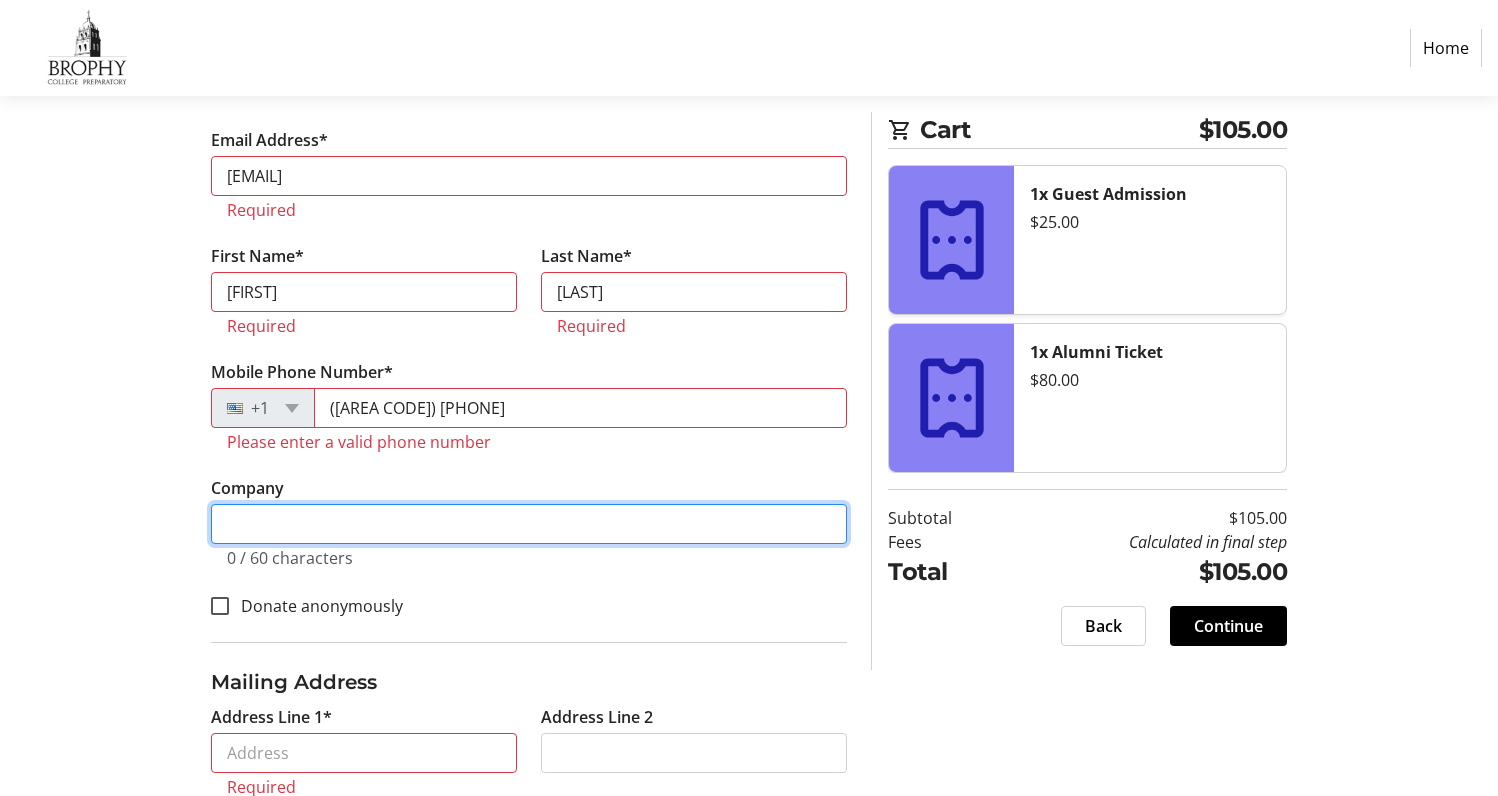 type on "mpowerme services, llc." 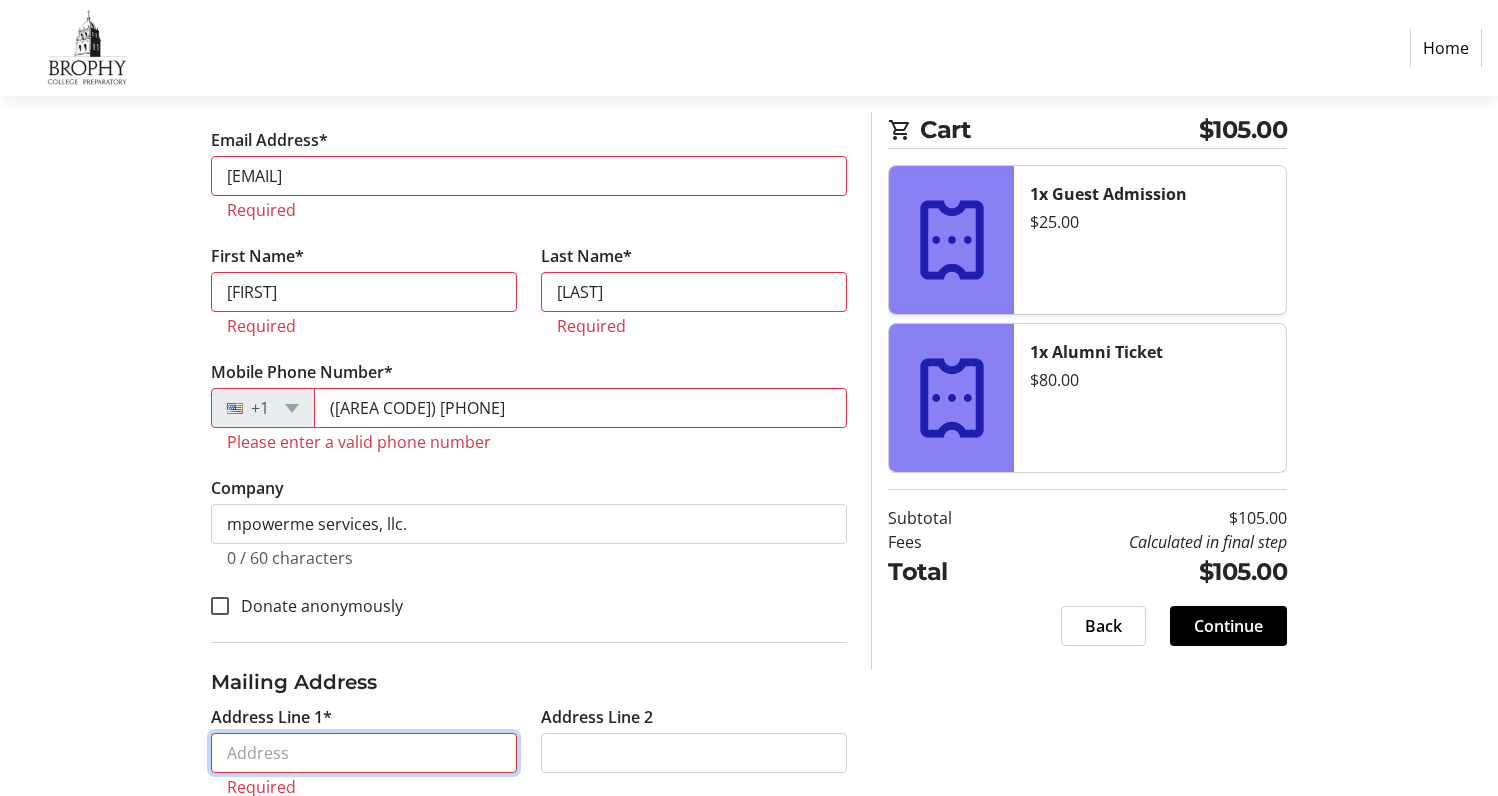type on "17249 N. 7th St." 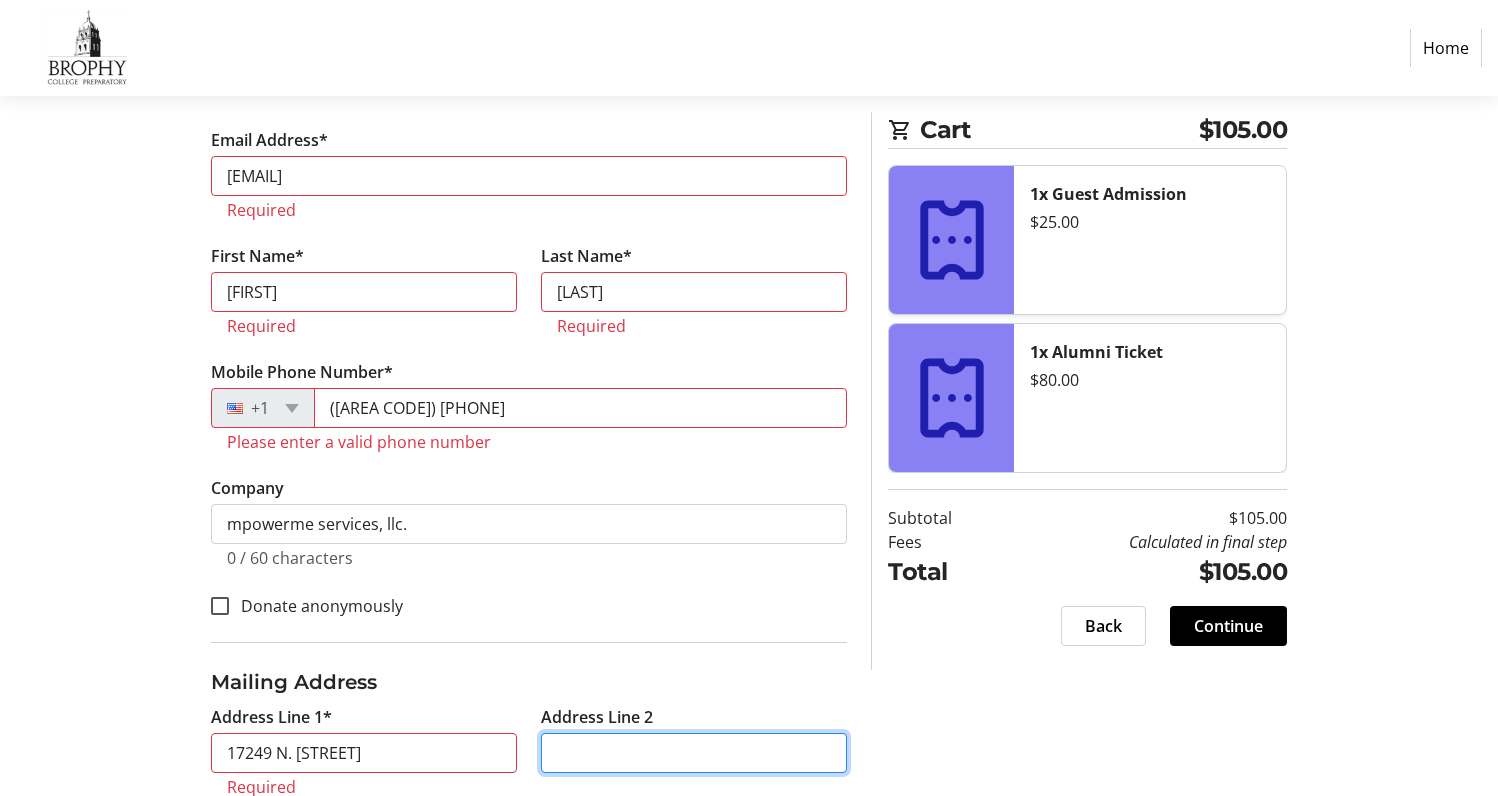 type on "Unit 1189" 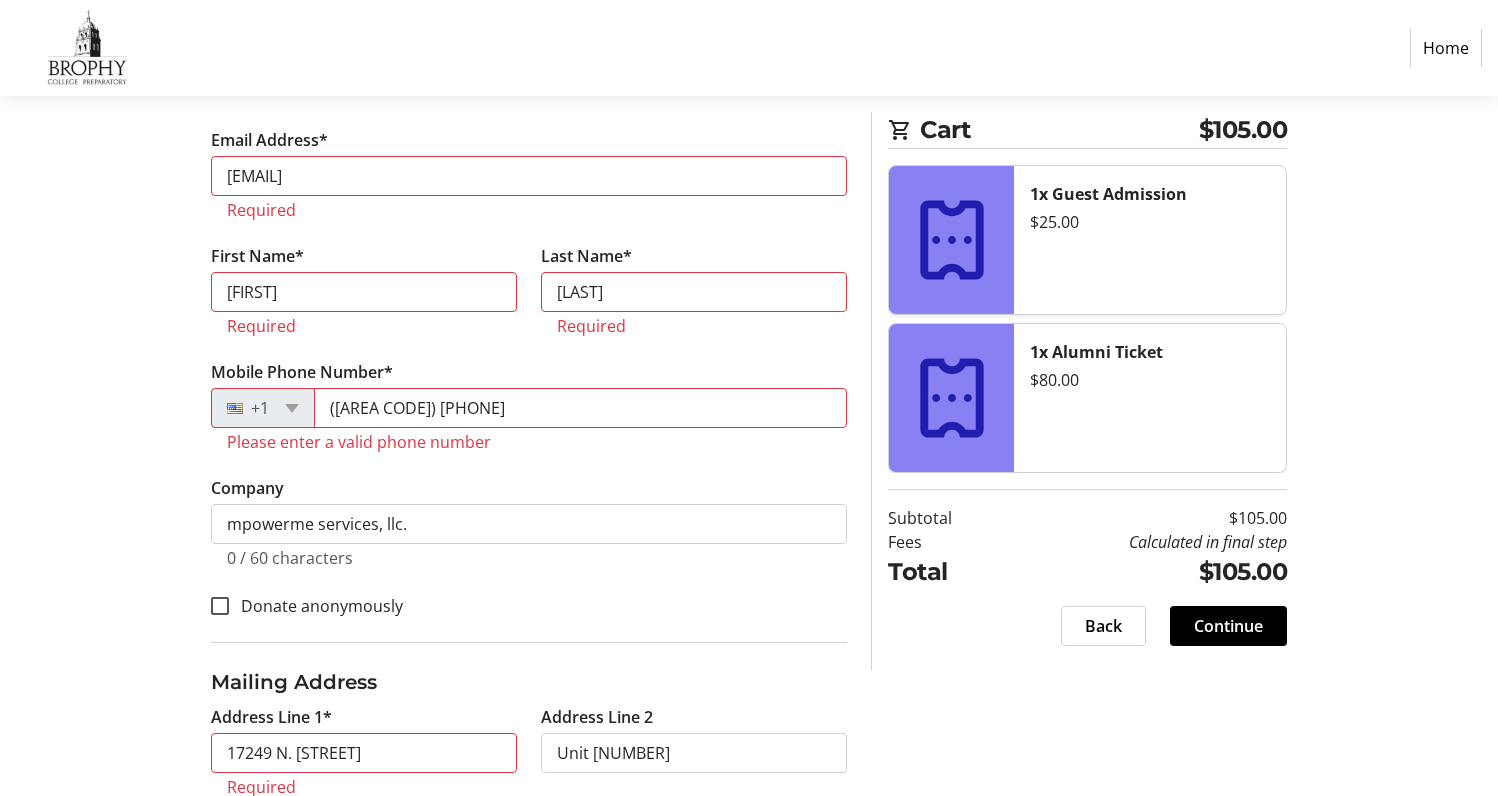 type on "PHOENIX" 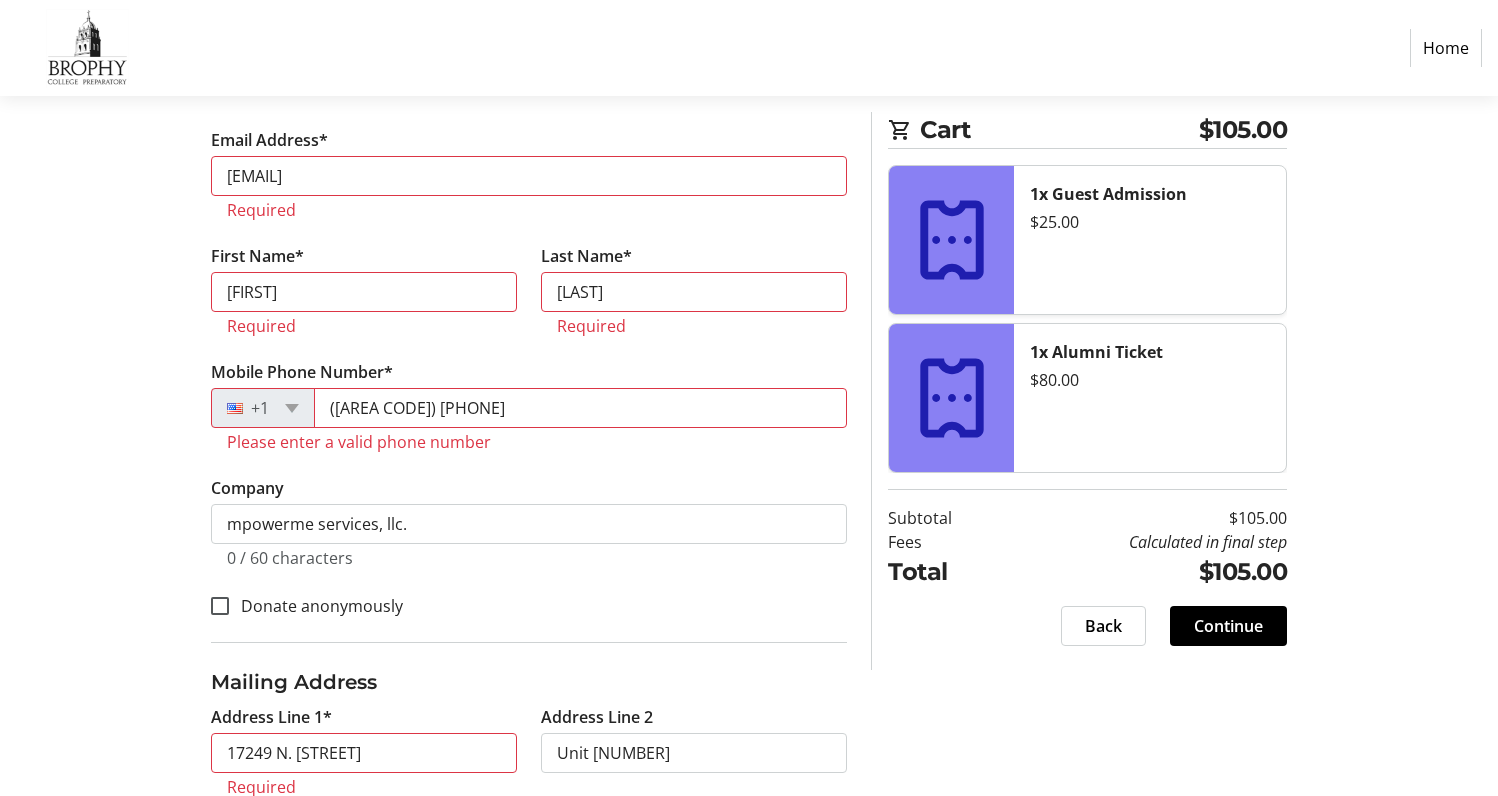 select on "AZ" 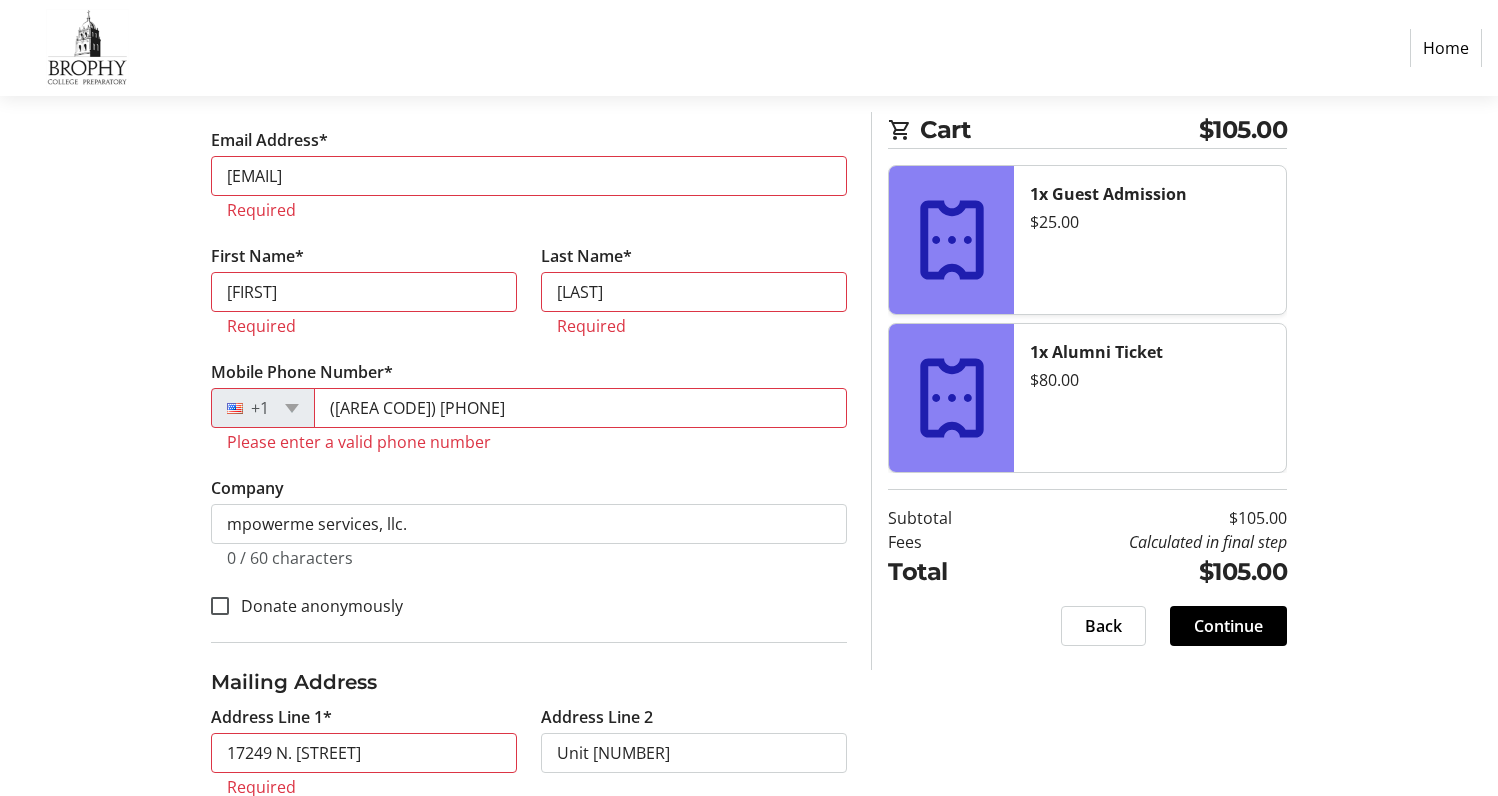type on "85022" 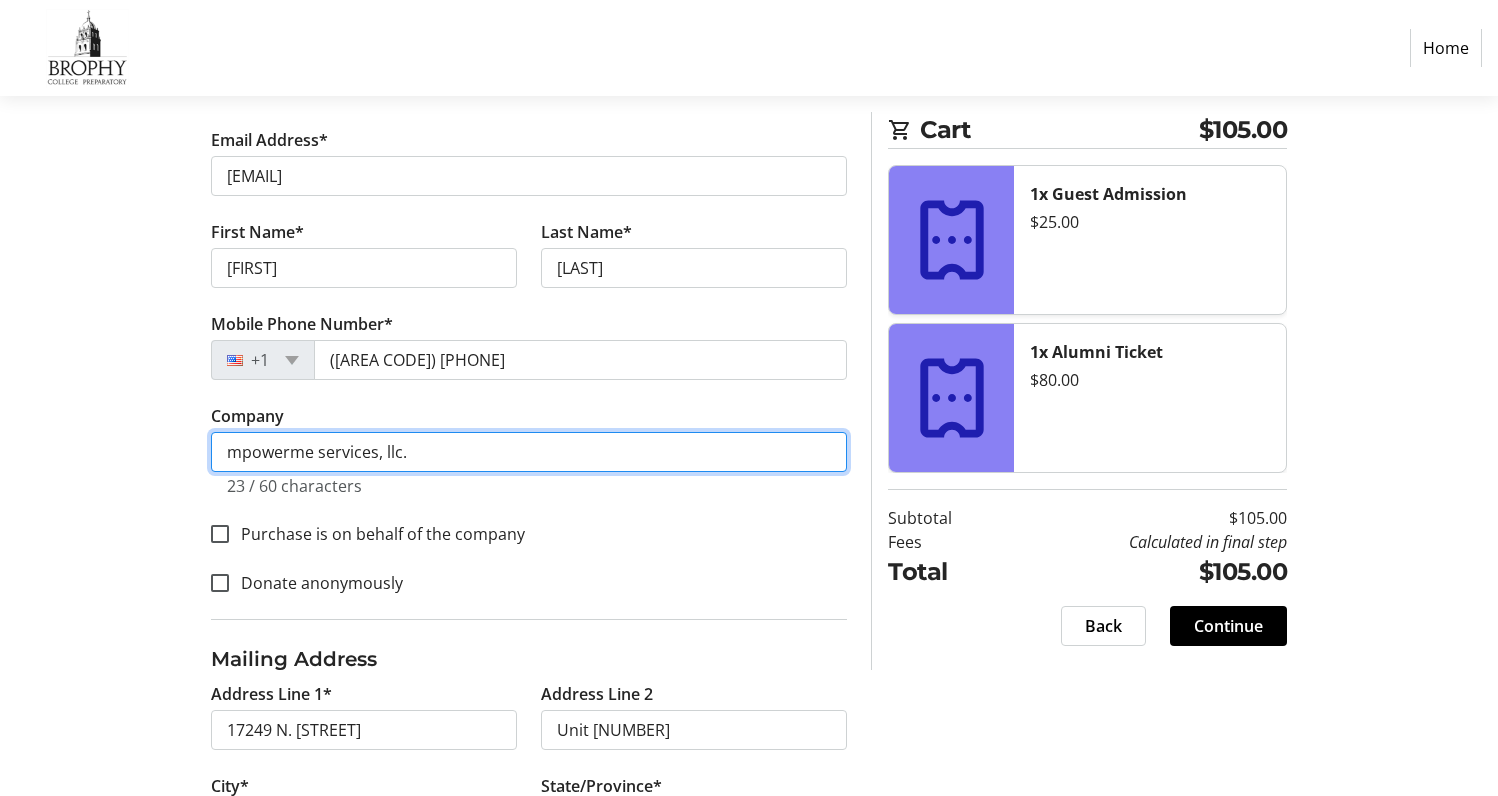 drag, startPoint x: 415, startPoint y: 449, endPoint x: 200, endPoint y: 449, distance: 215 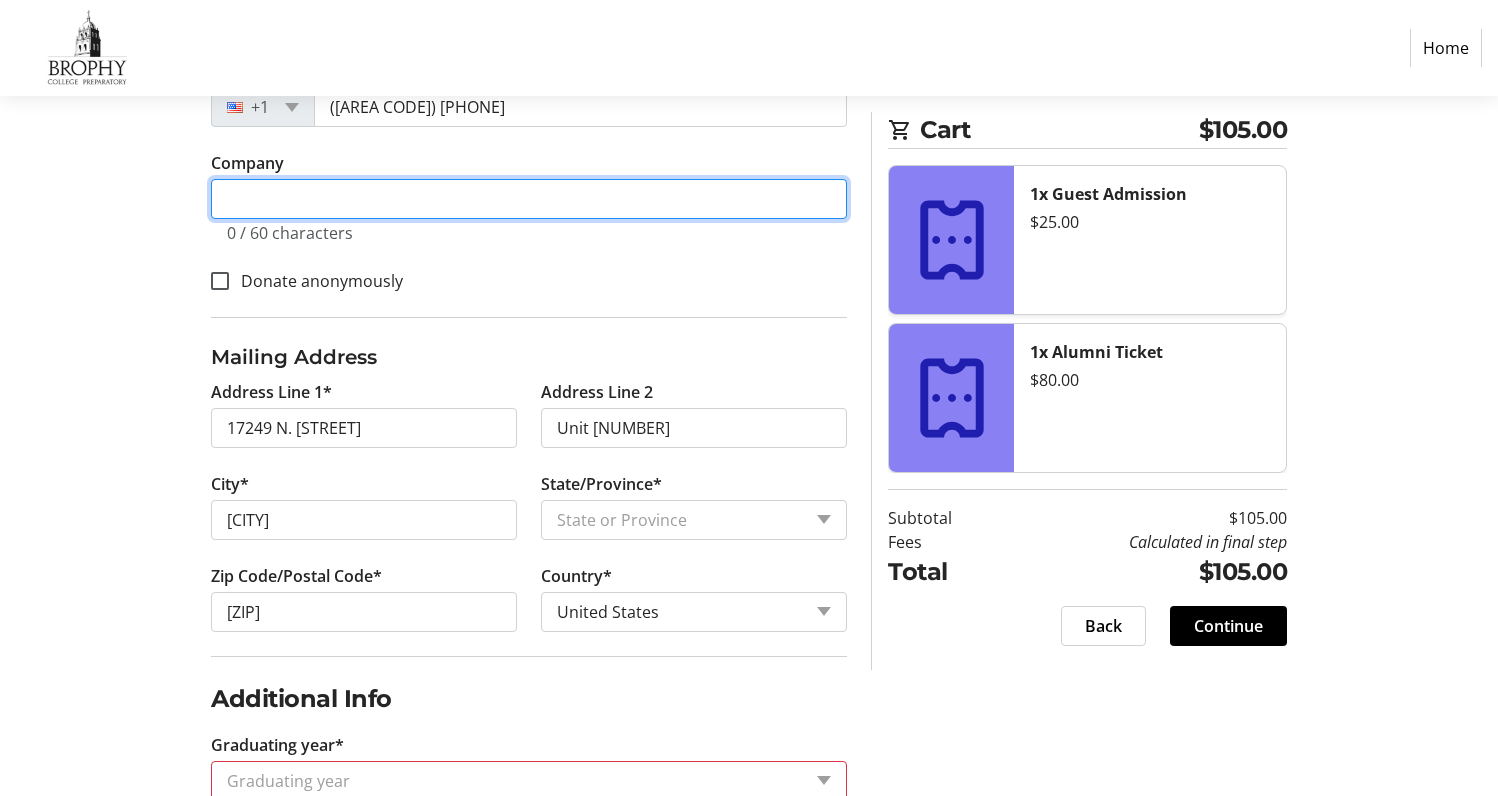 scroll, scrollTop: 700, scrollLeft: 0, axis: vertical 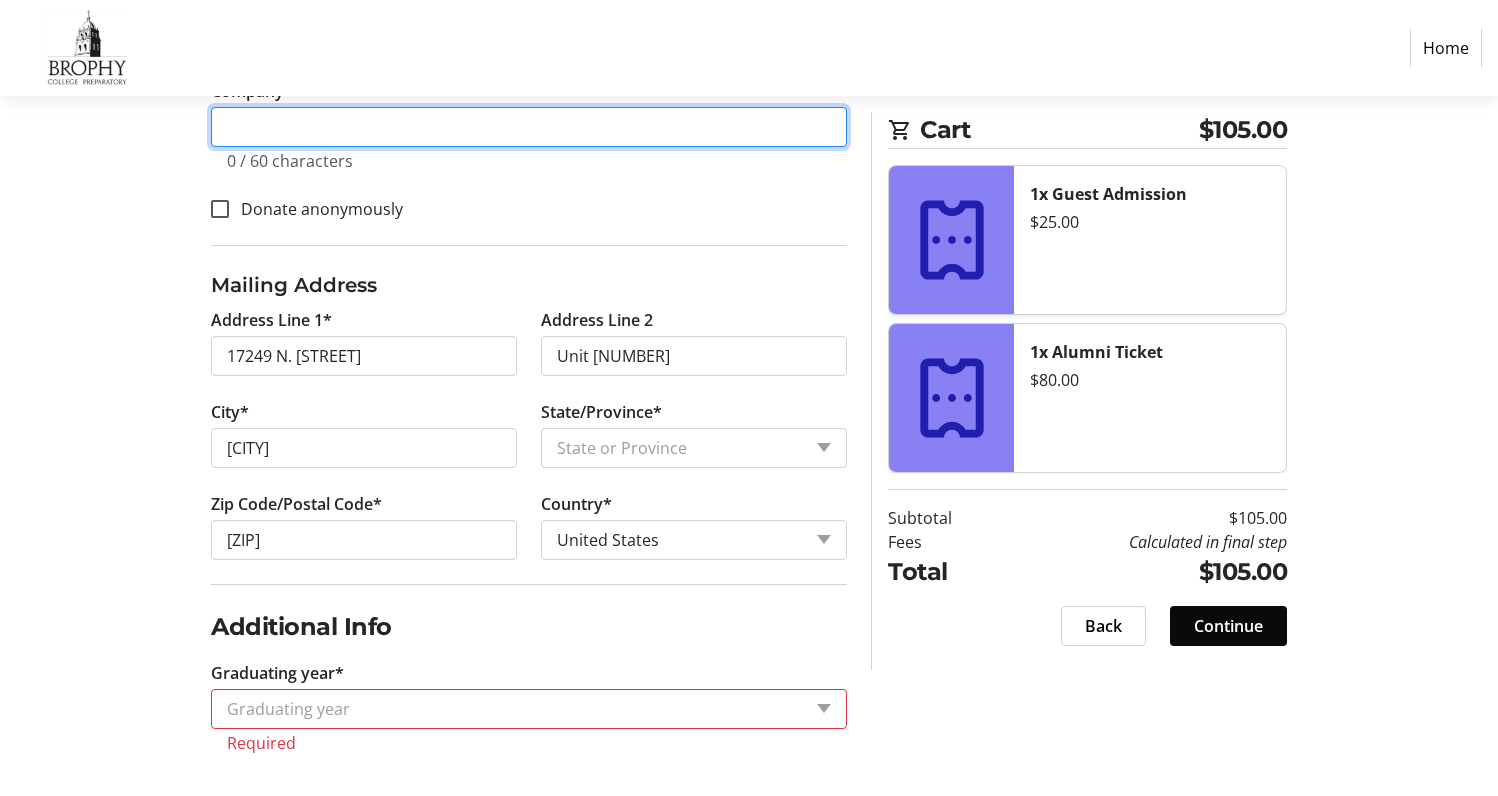 type 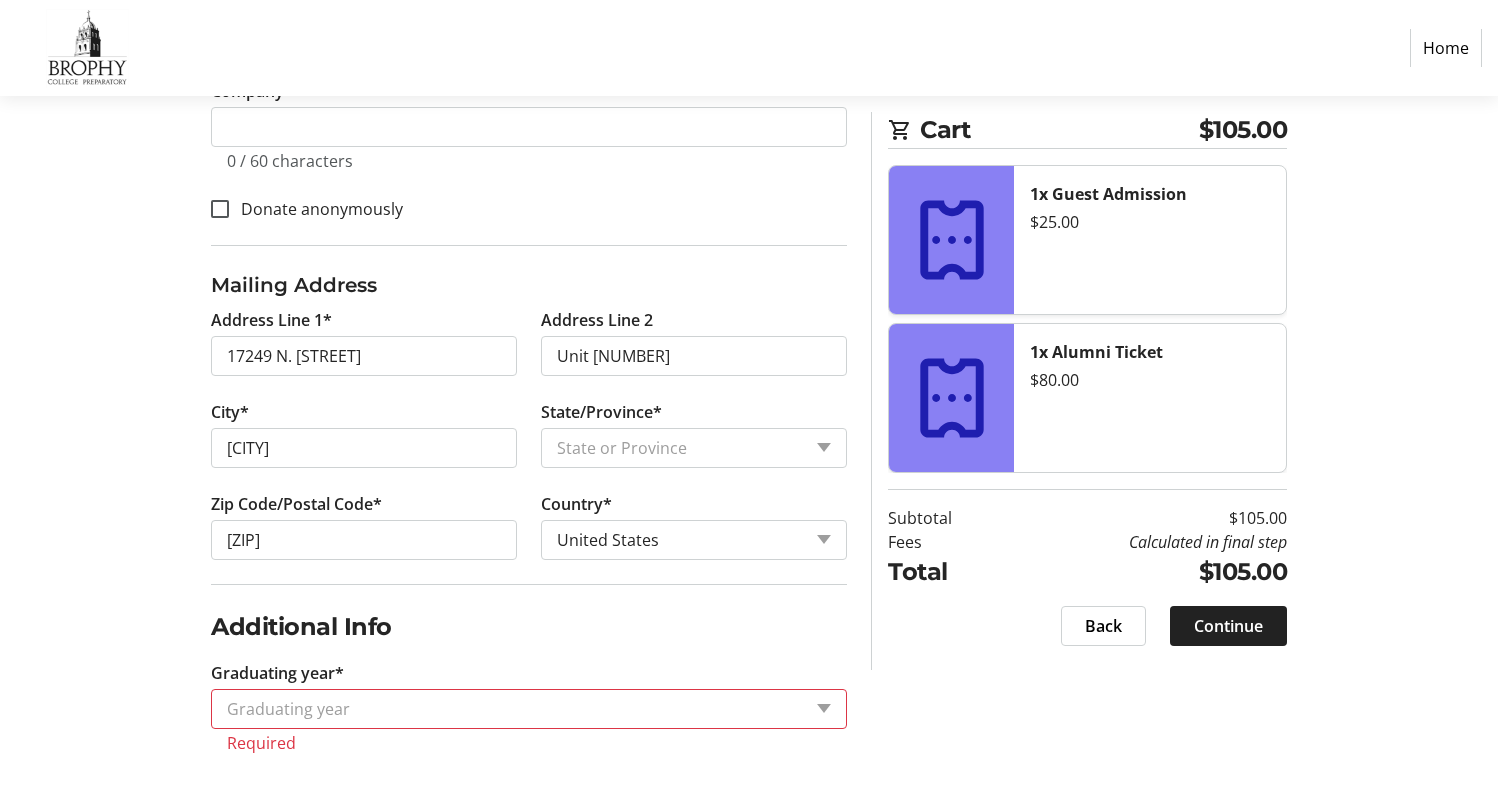 click on "Continue" 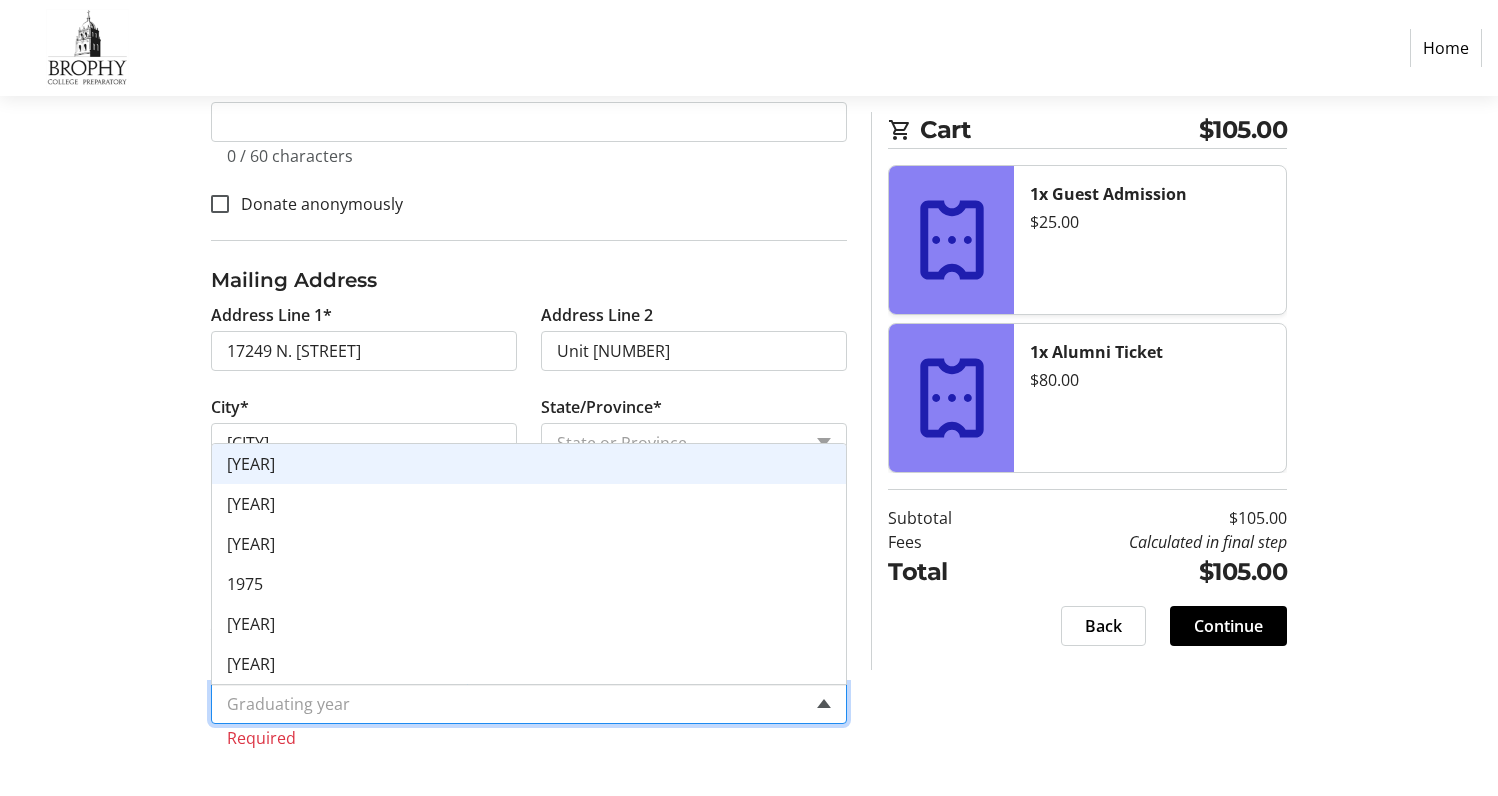 click 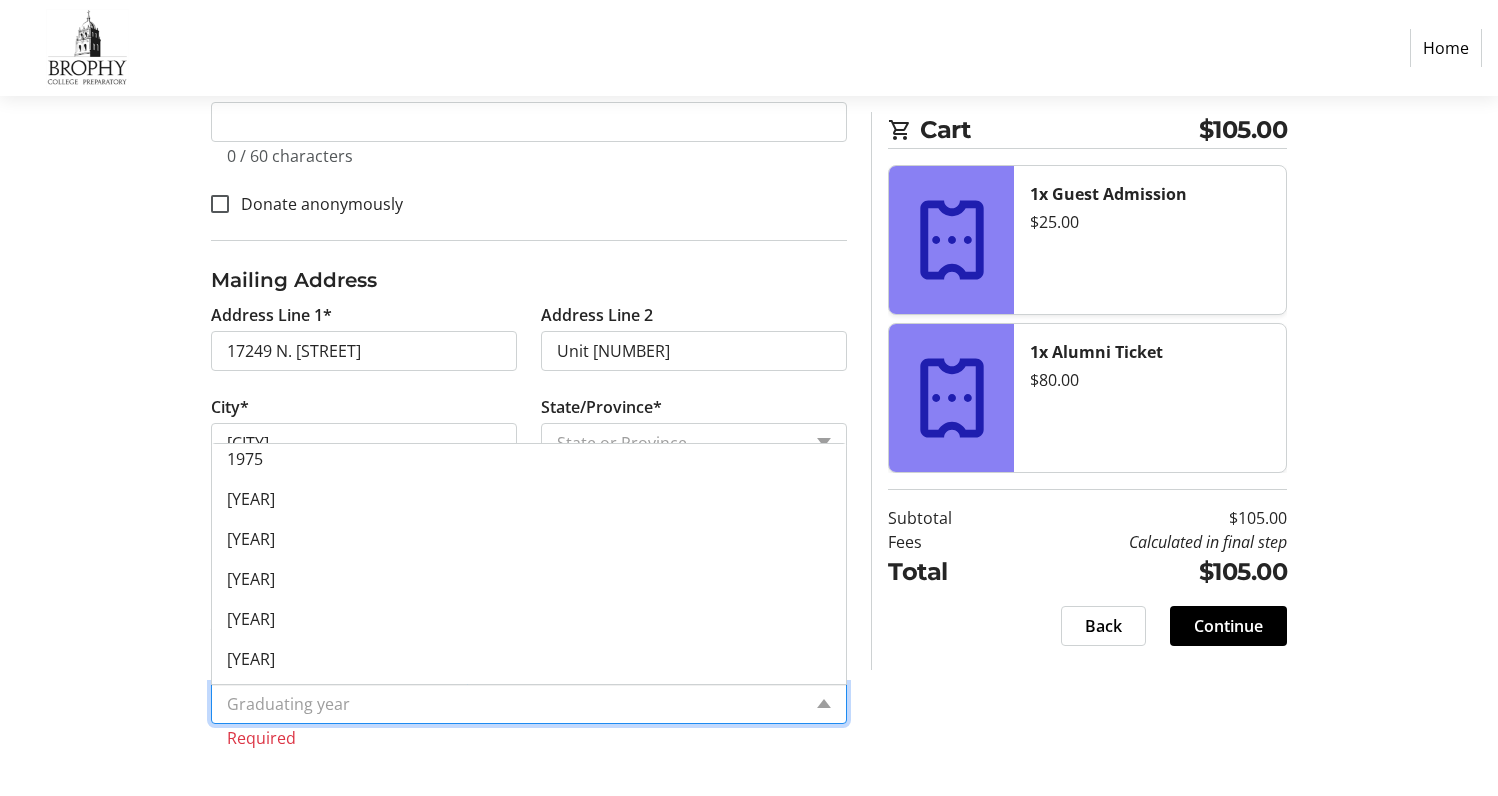 scroll, scrollTop: 80, scrollLeft: 0, axis: vertical 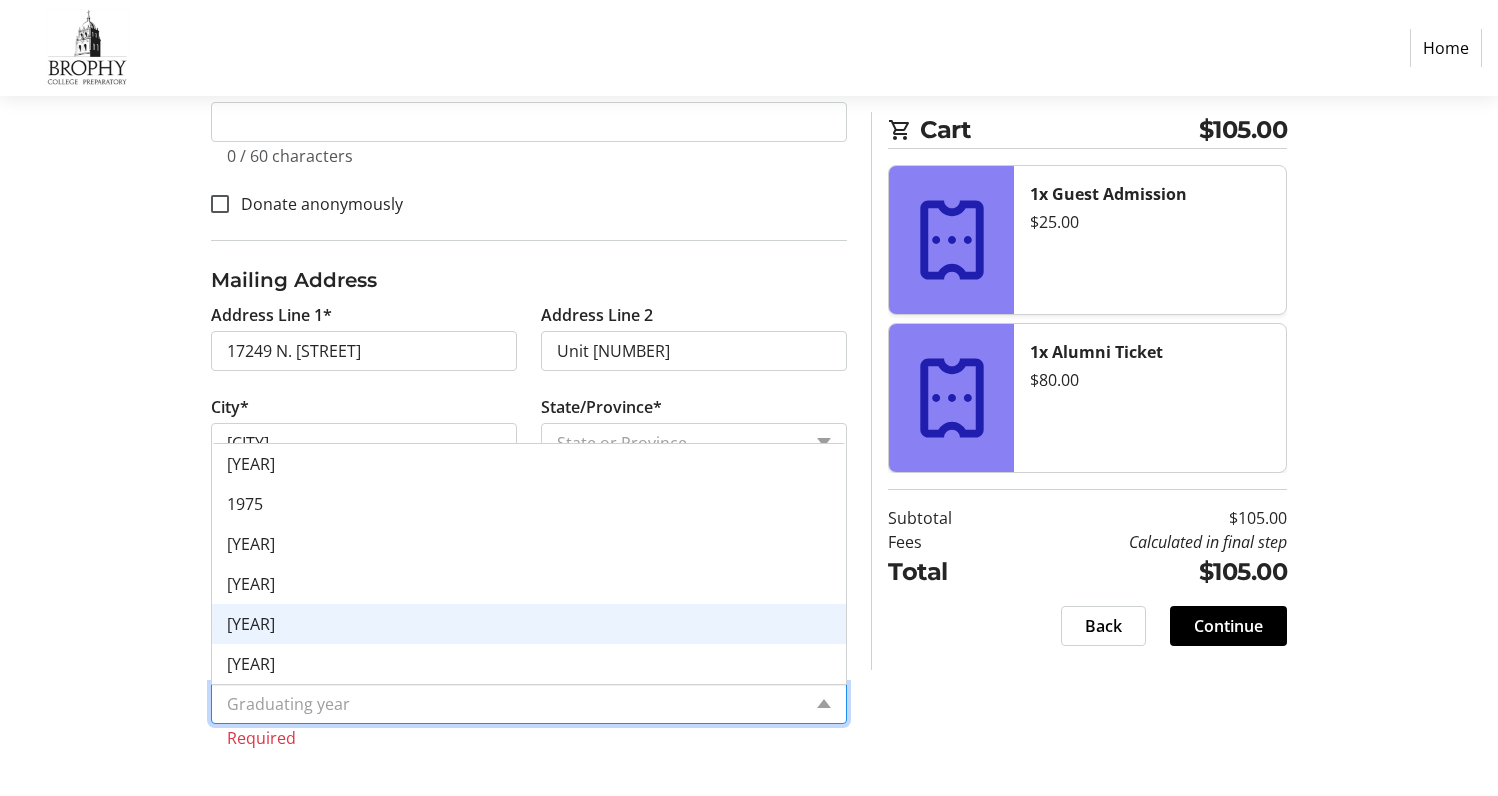 click on "1990" at bounding box center [529, 624] 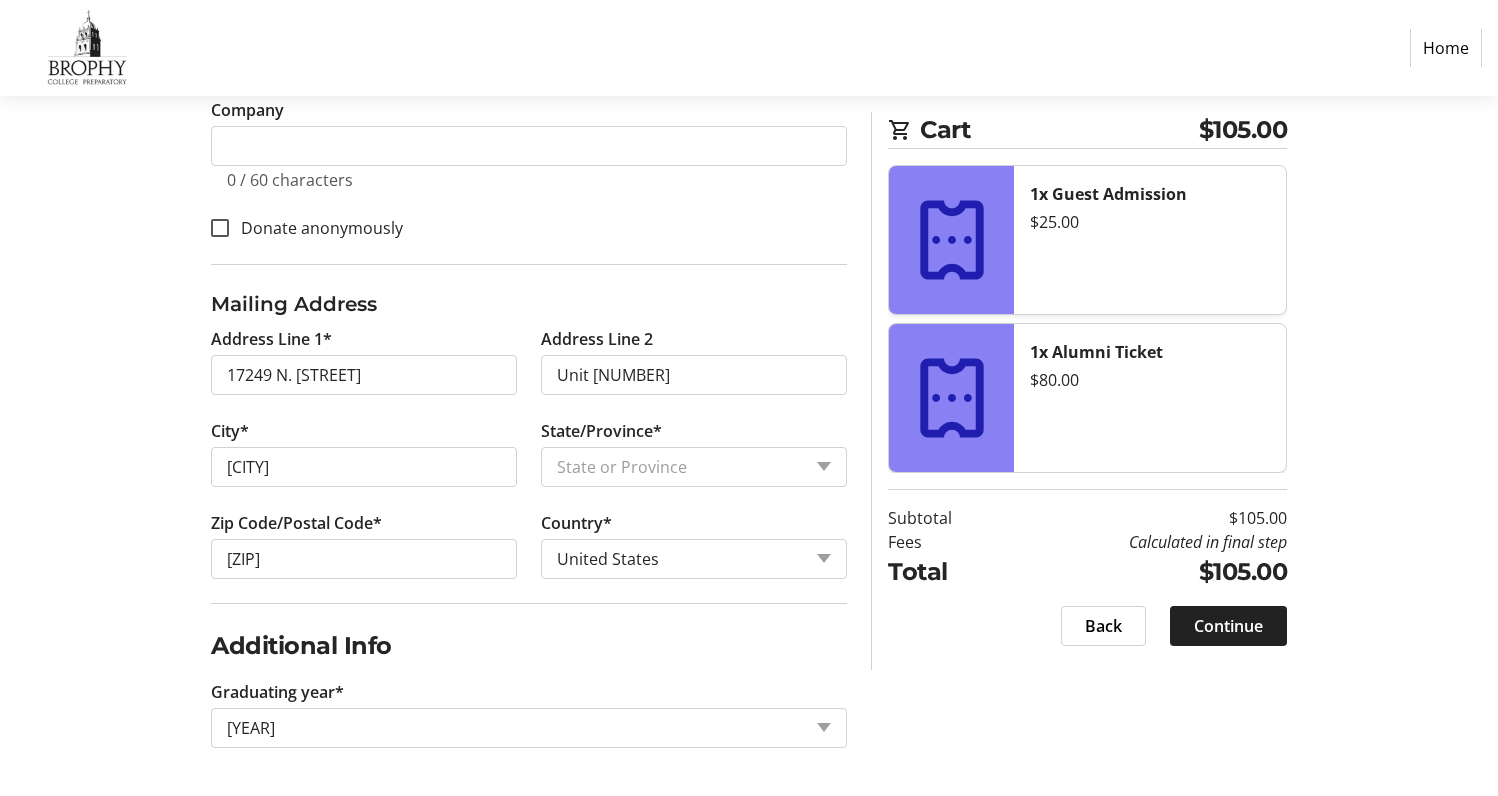 click 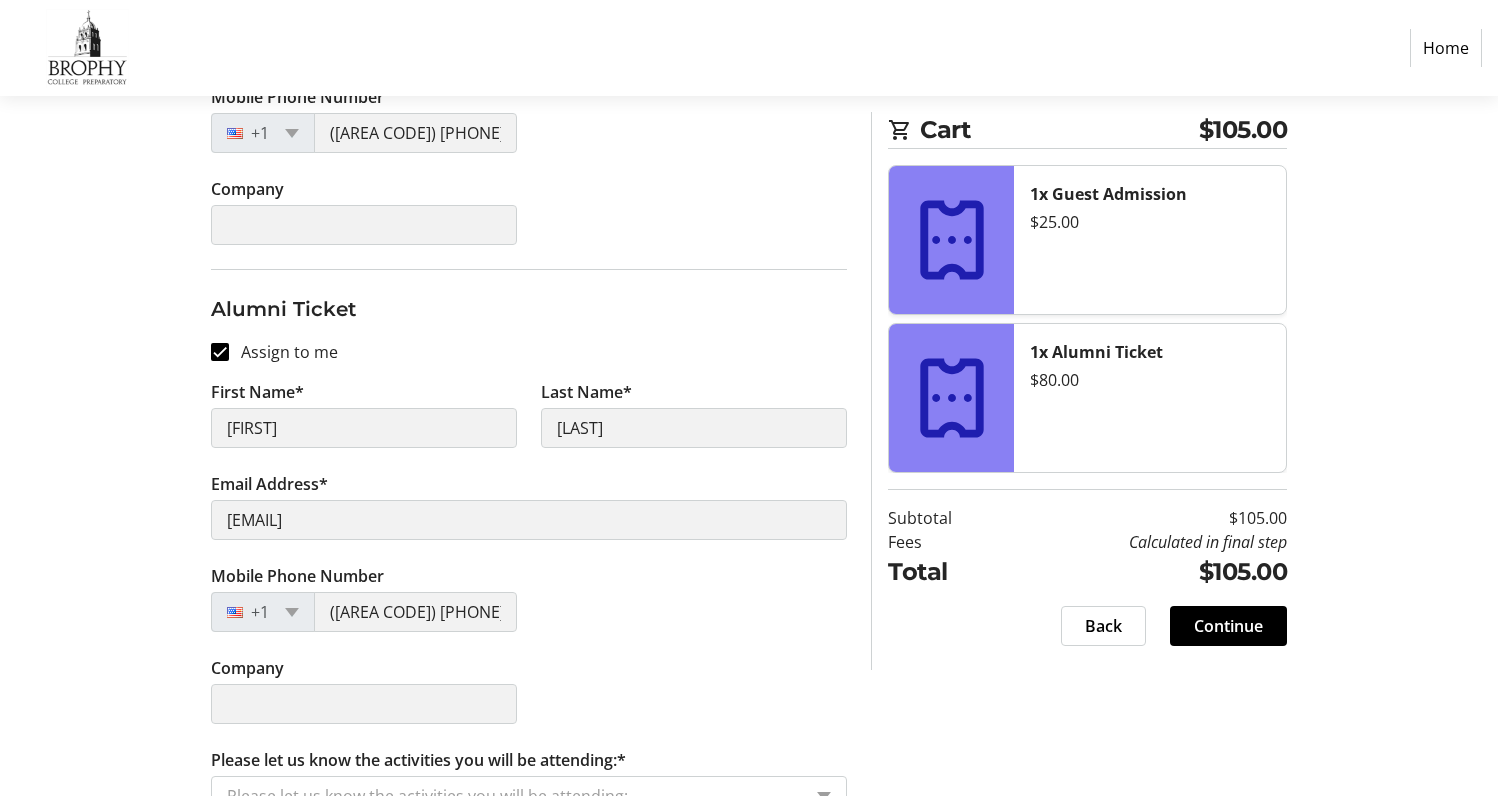 scroll, scrollTop: 616, scrollLeft: 0, axis: vertical 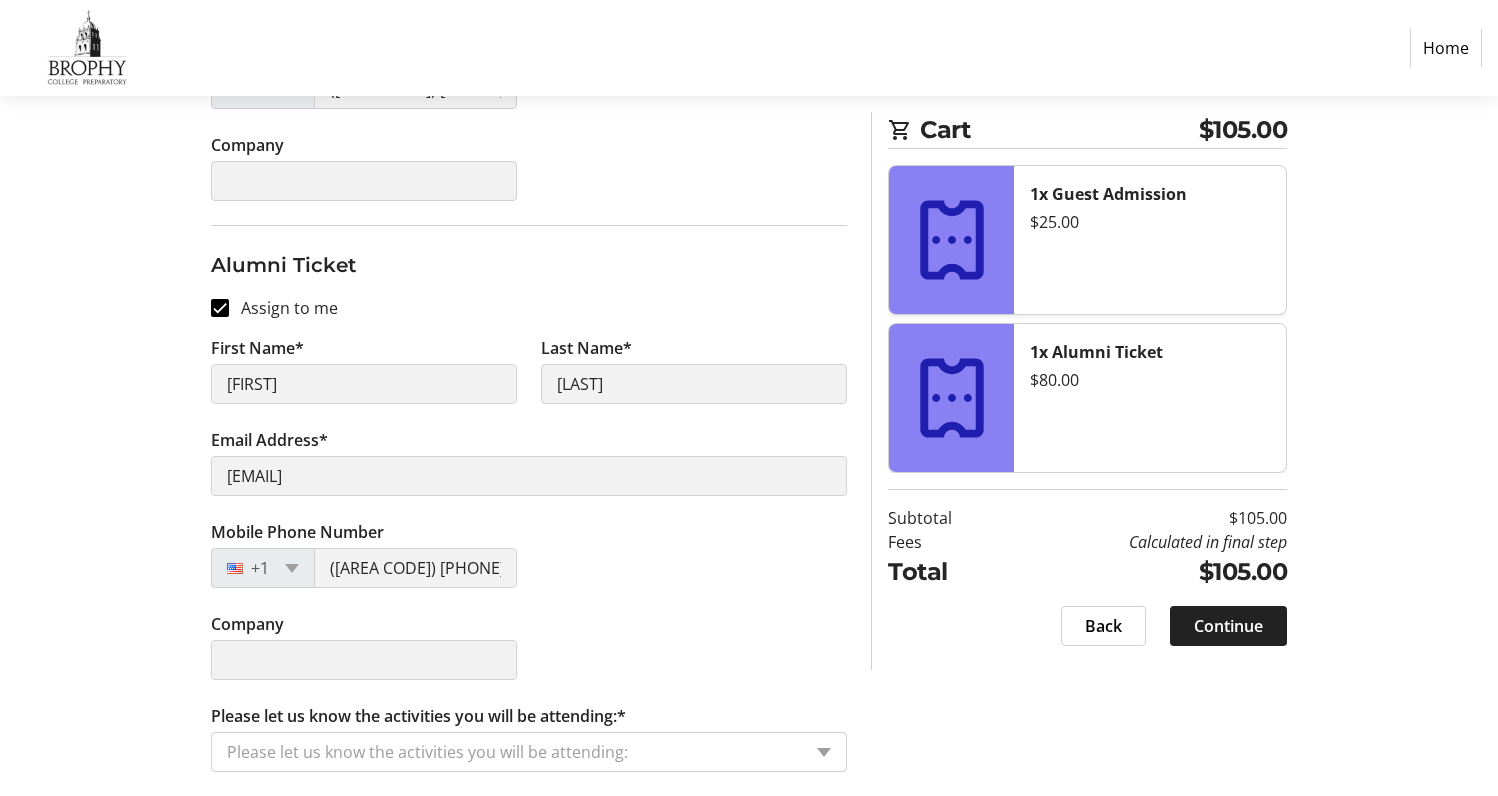 click on "Continue" 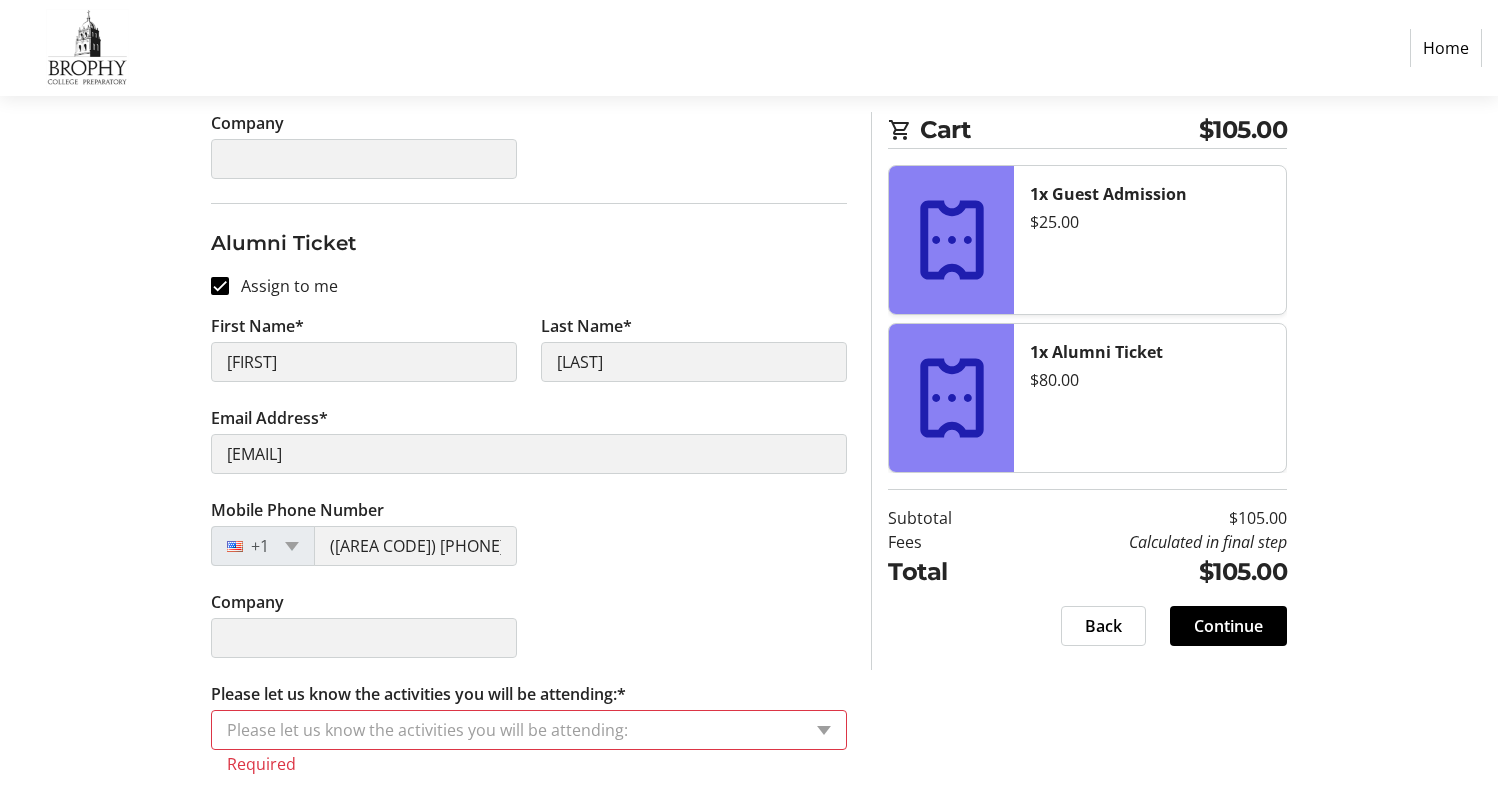 scroll, scrollTop: 640, scrollLeft: 0, axis: vertical 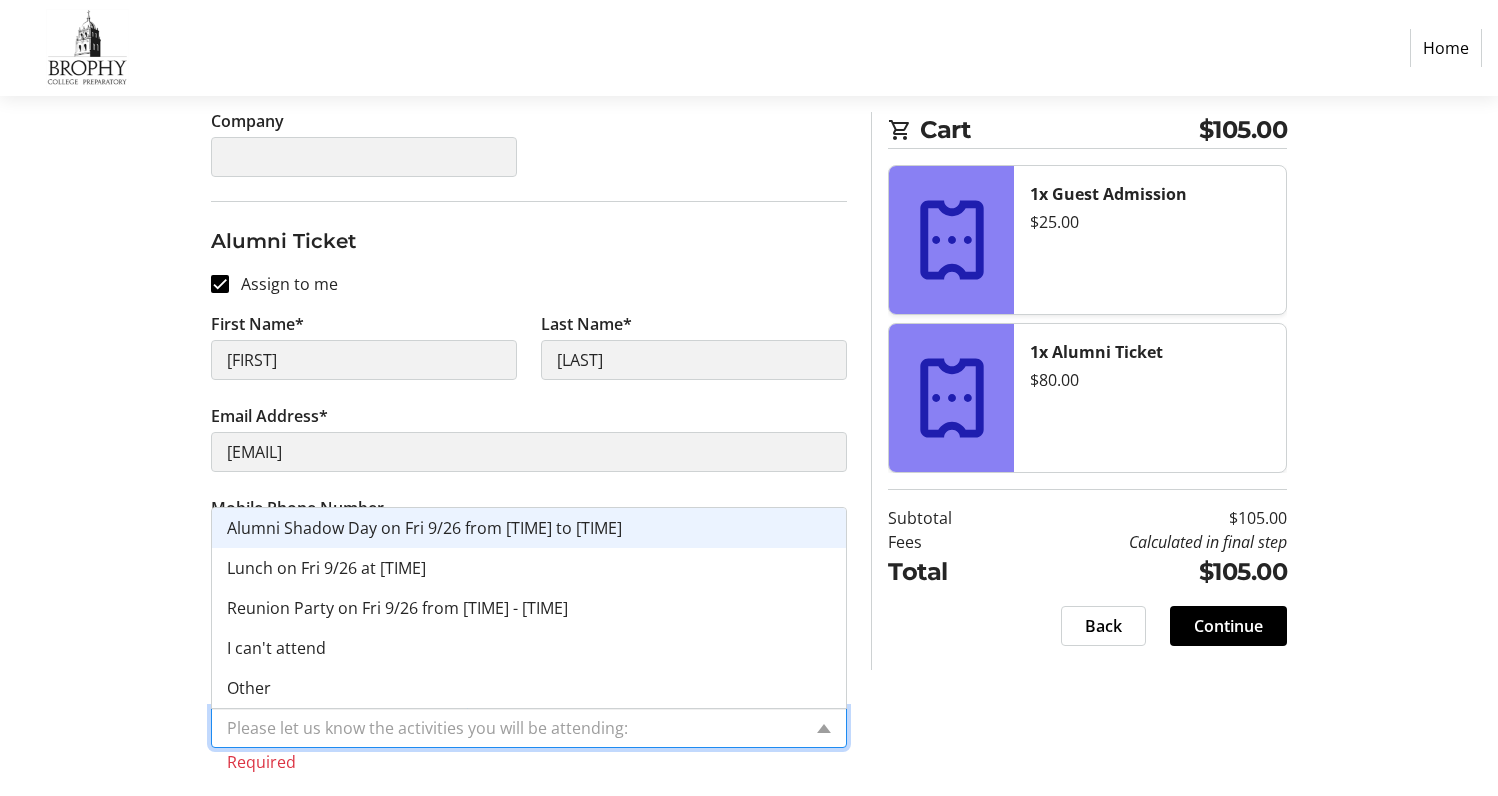 click on "Please let us know the activities you will be attending:" 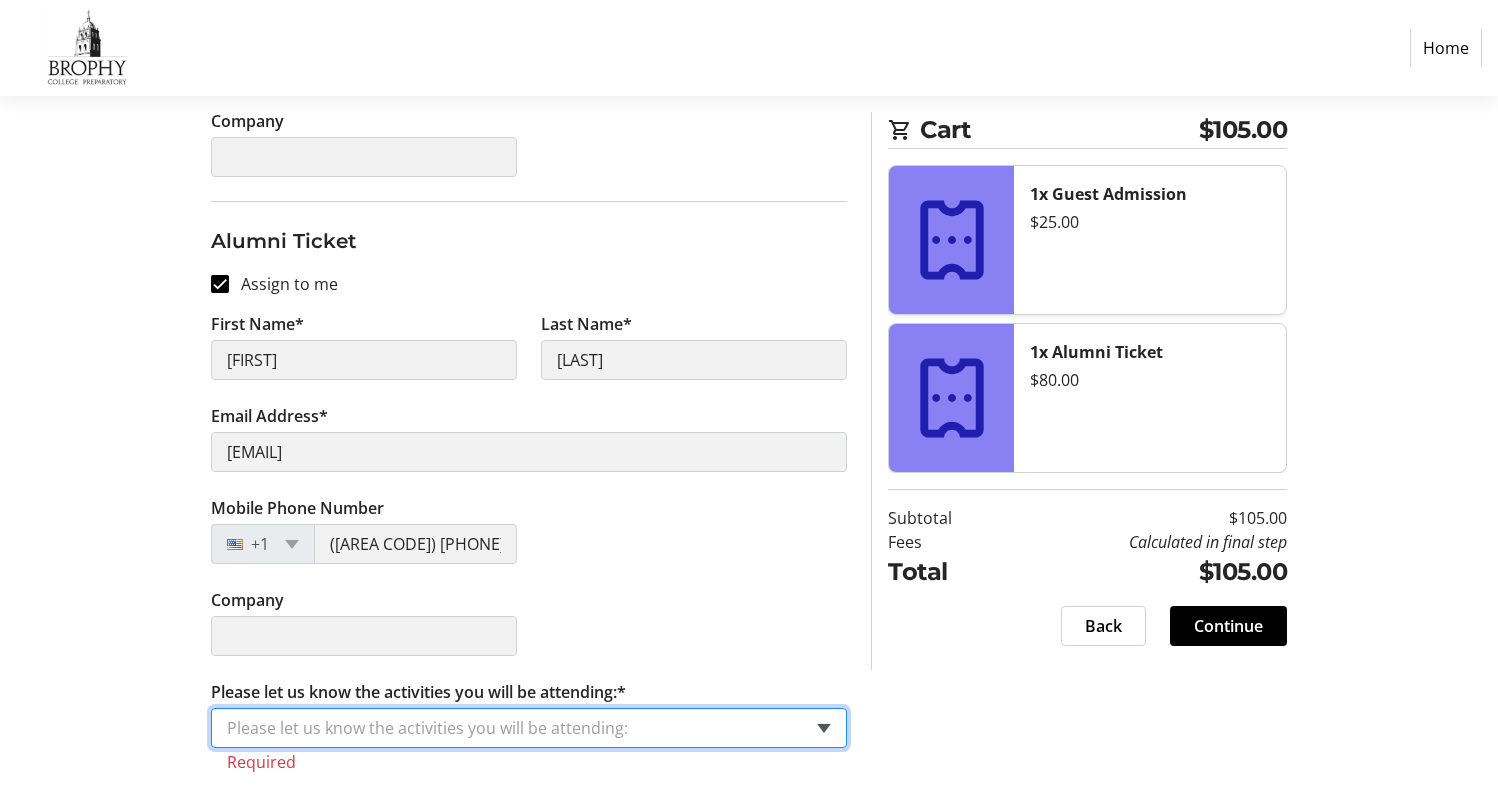 click 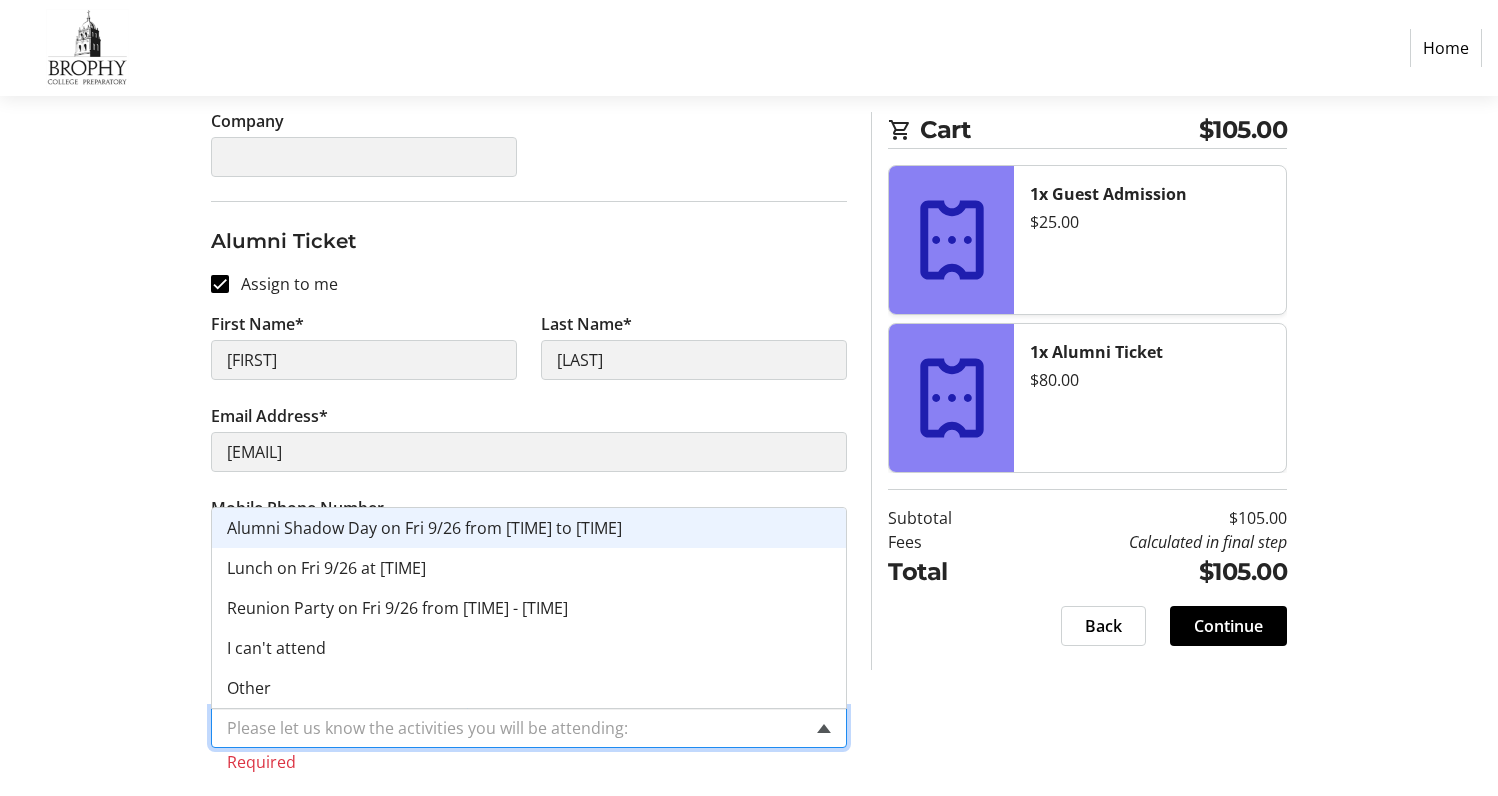 click 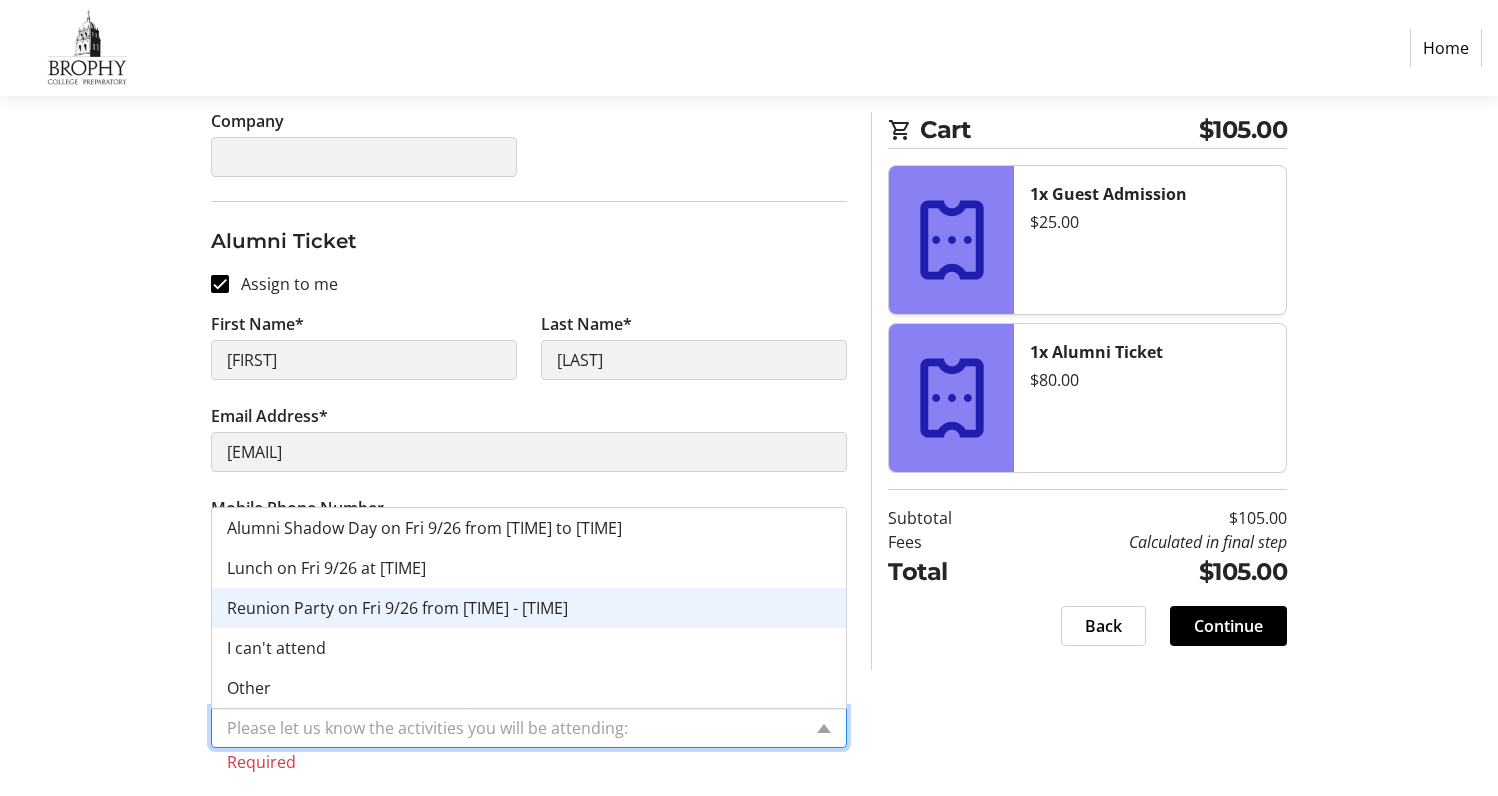 click on "Reunion Party on Fri 9/26 from 5:30 - 10 pm" at bounding box center (397, 608) 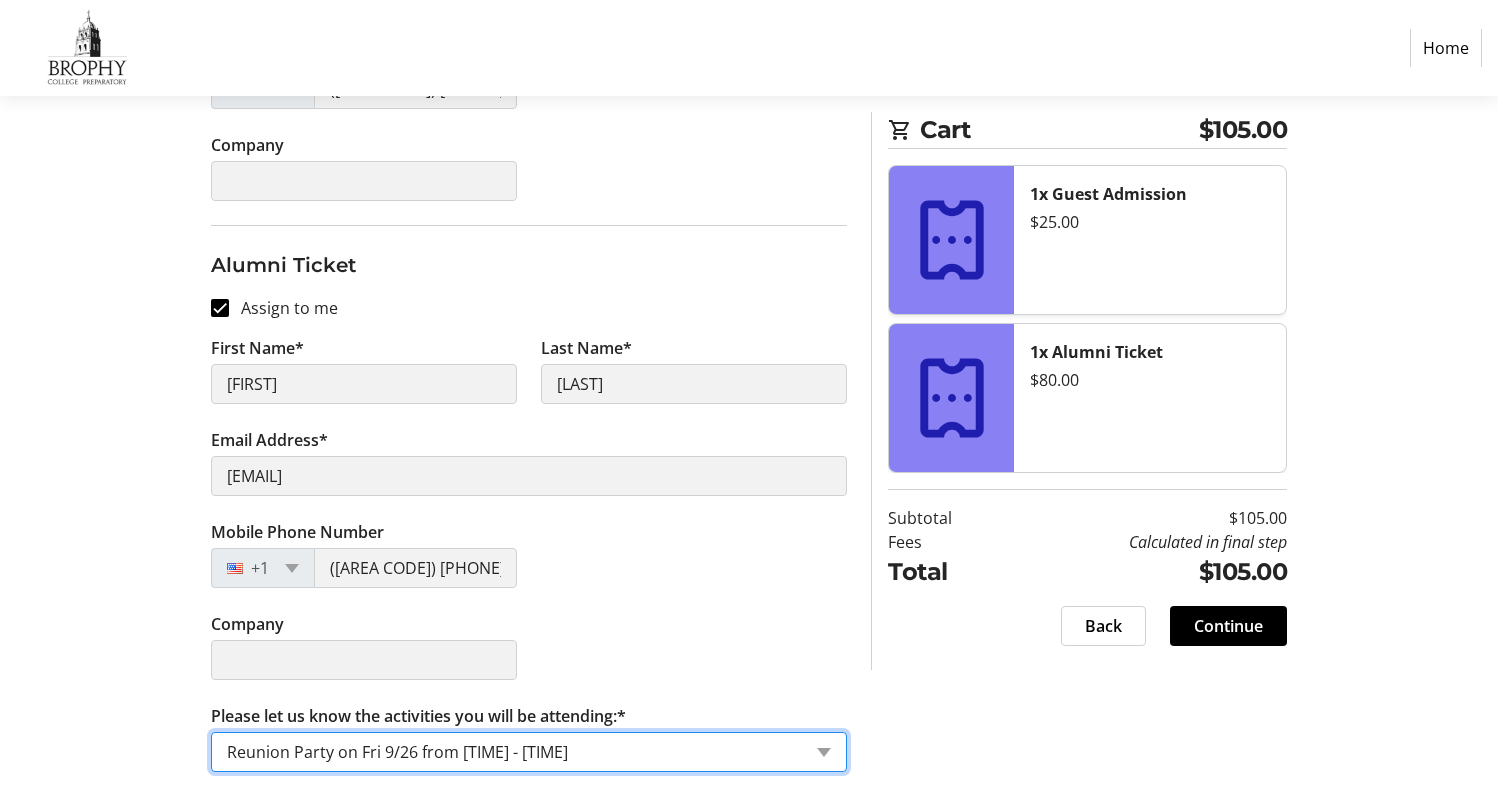 scroll, scrollTop: 616, scrollLeft: 0, axis: vertical 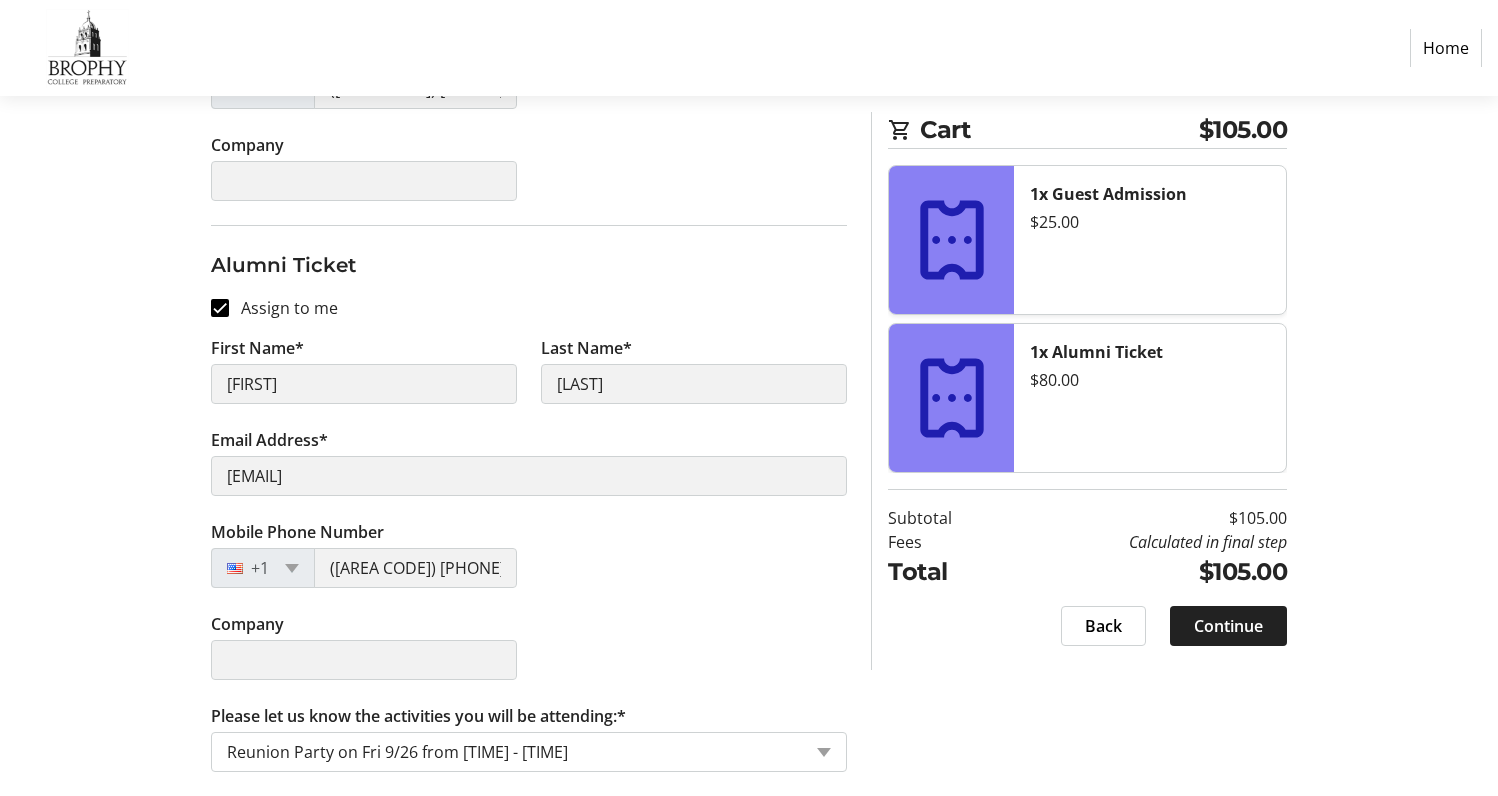 click on "Continue" 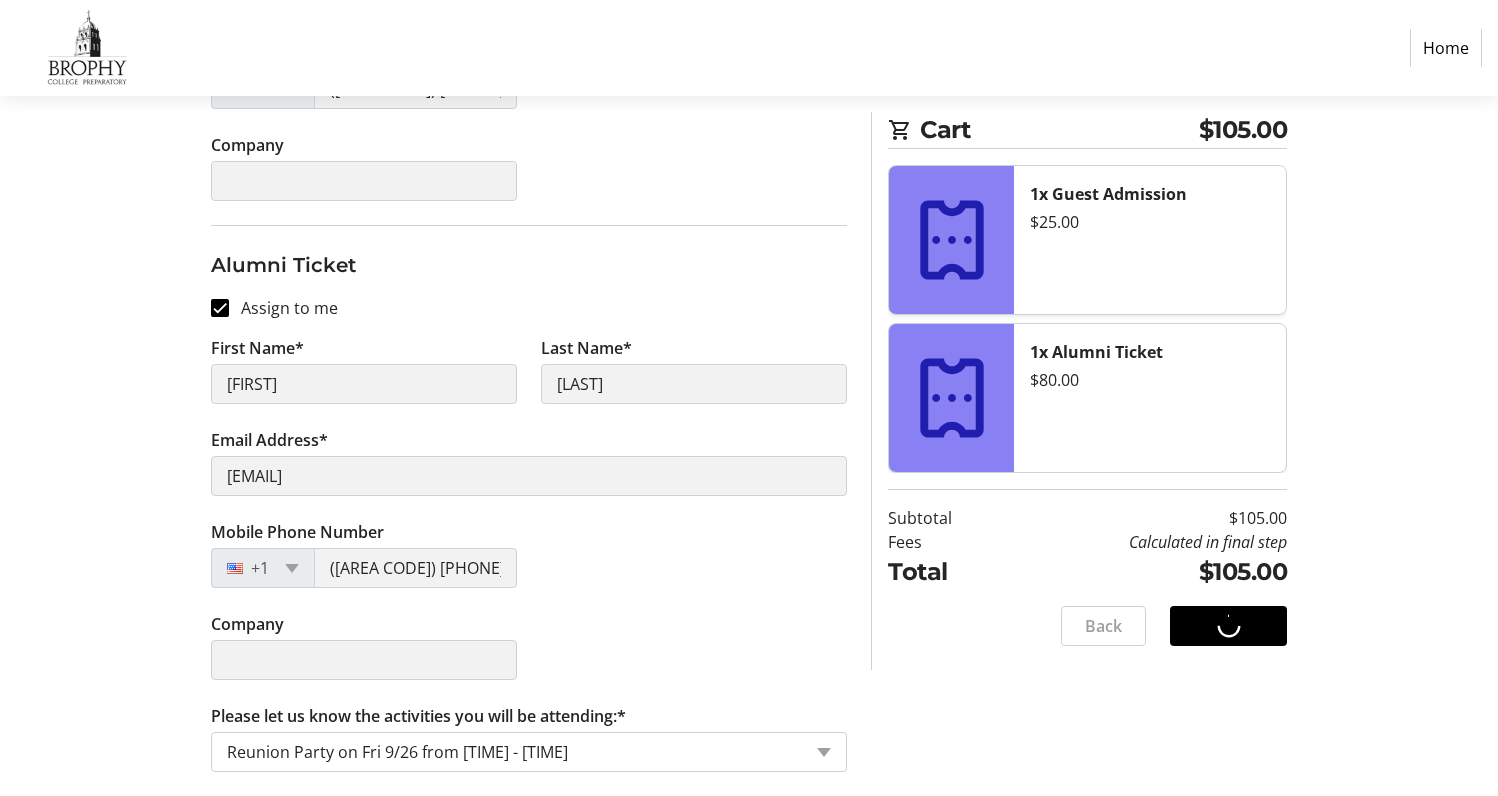 scroll, scrollTop: 0, scrollLeft: 0, axis: both 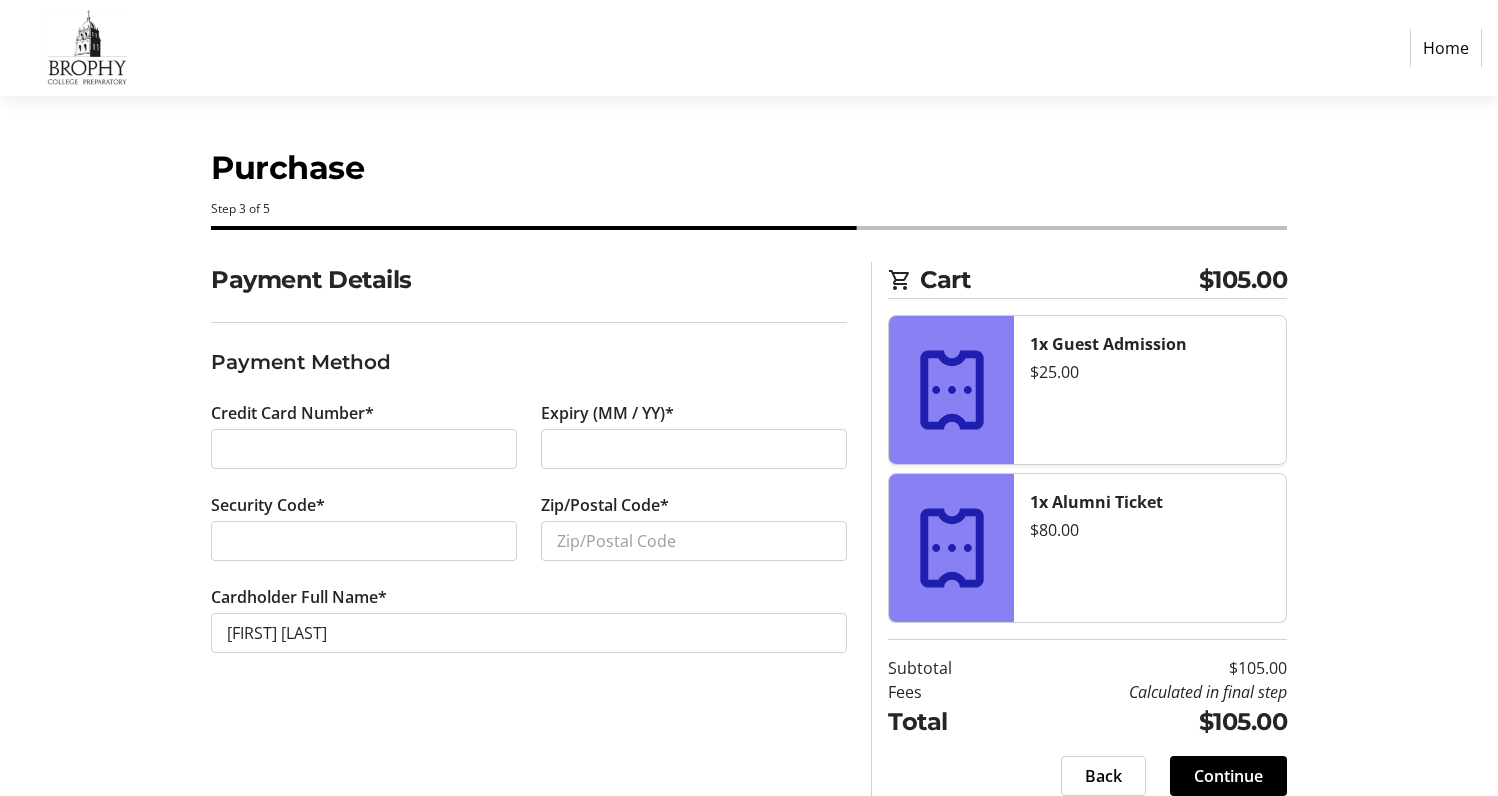click at bounding box center (364, 449) 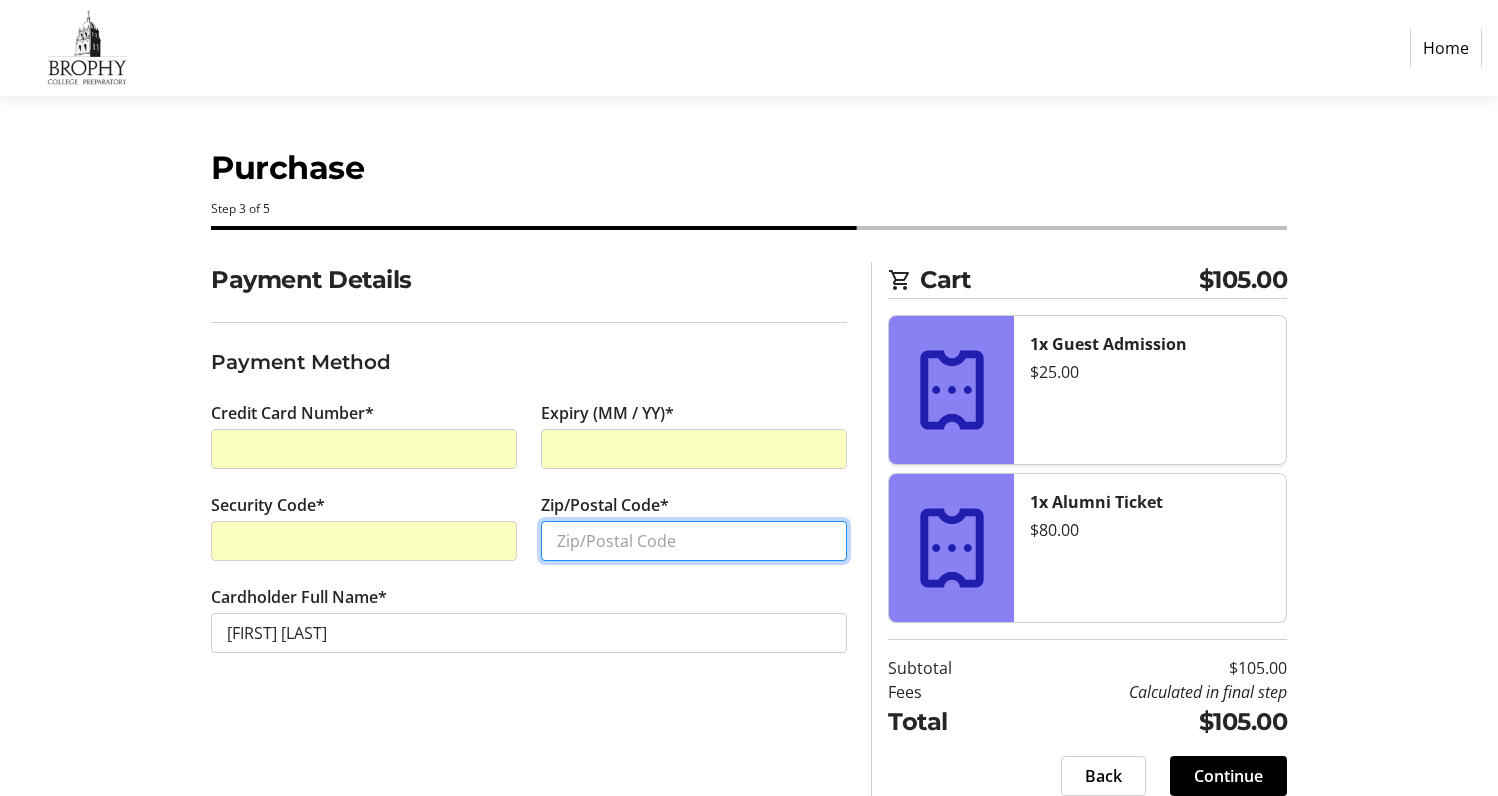 click on "Zip/Postal Code*" at bounding box center (694, 541) 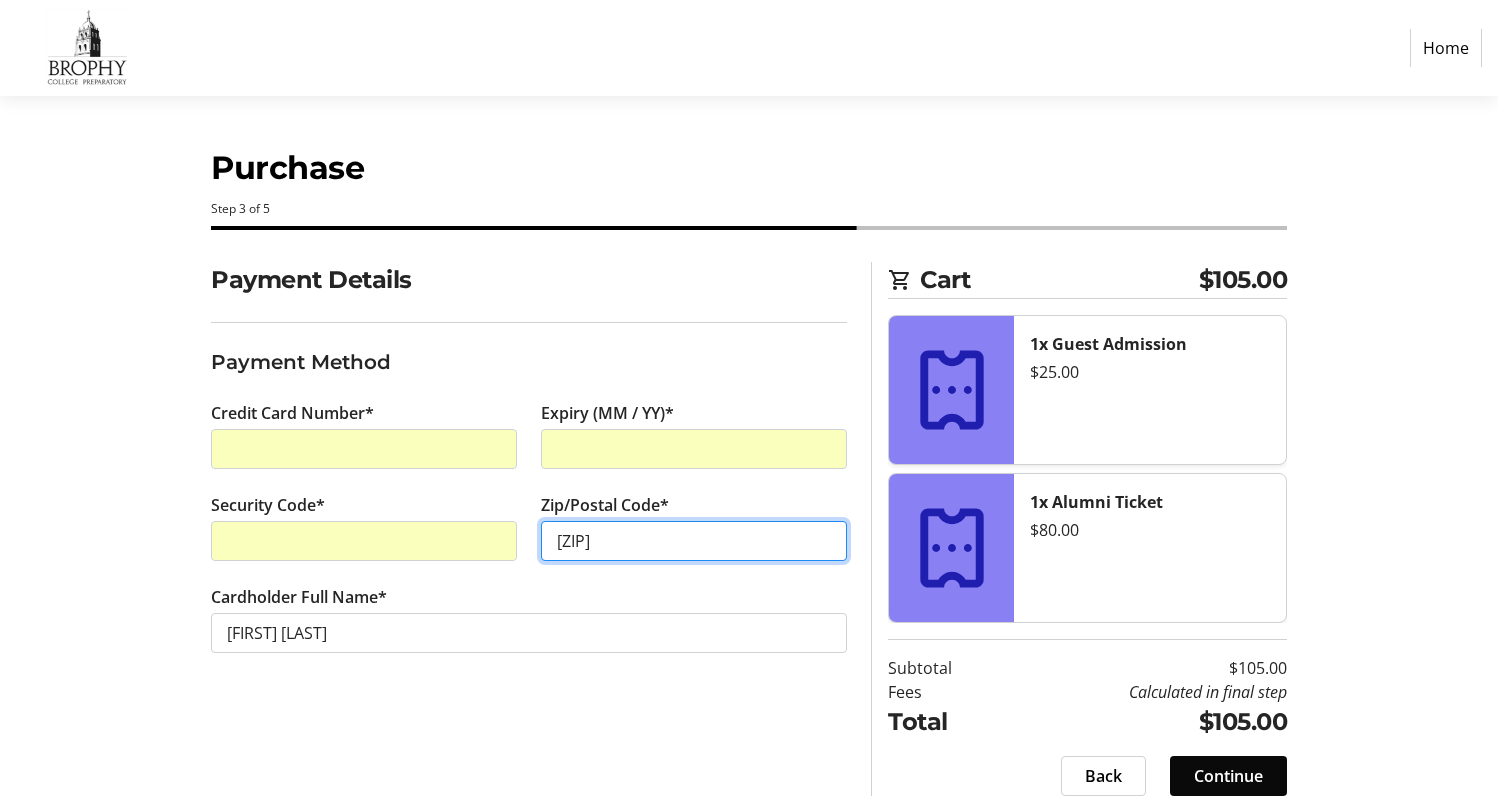type on "85022" 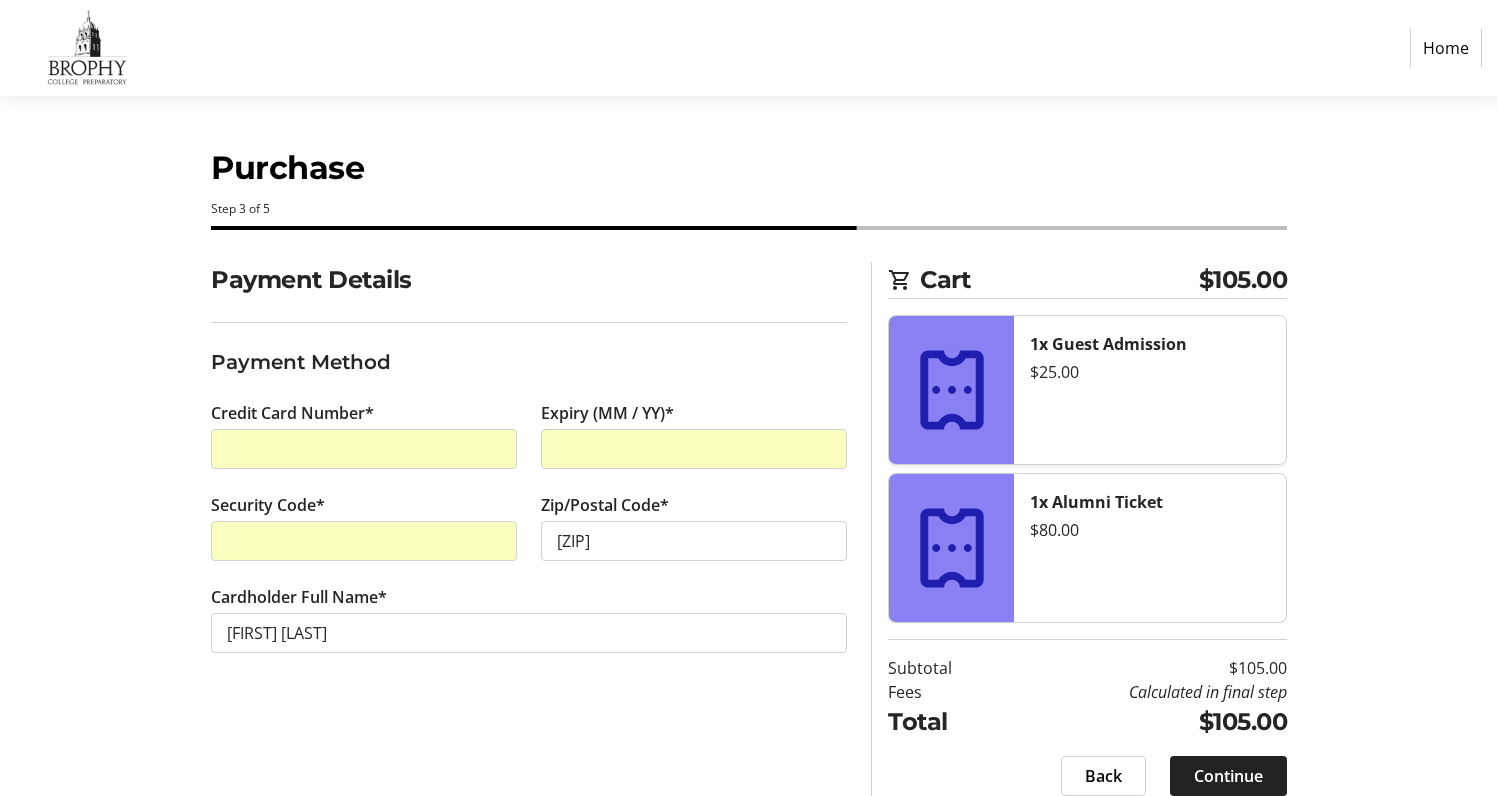 click on "Continue" 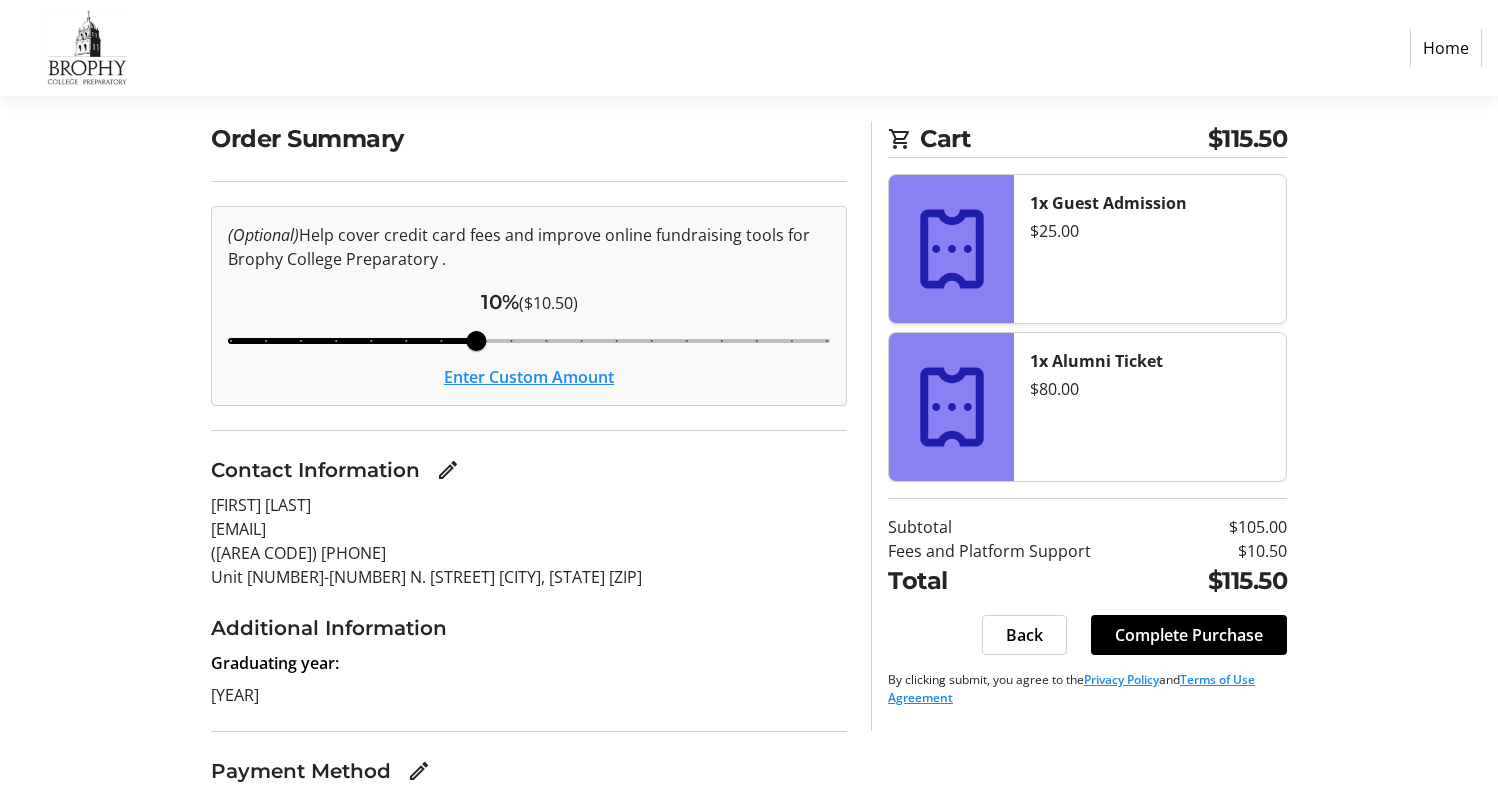 scroll, scrollTop: 67, scrollLeft: 0, axis: vertical 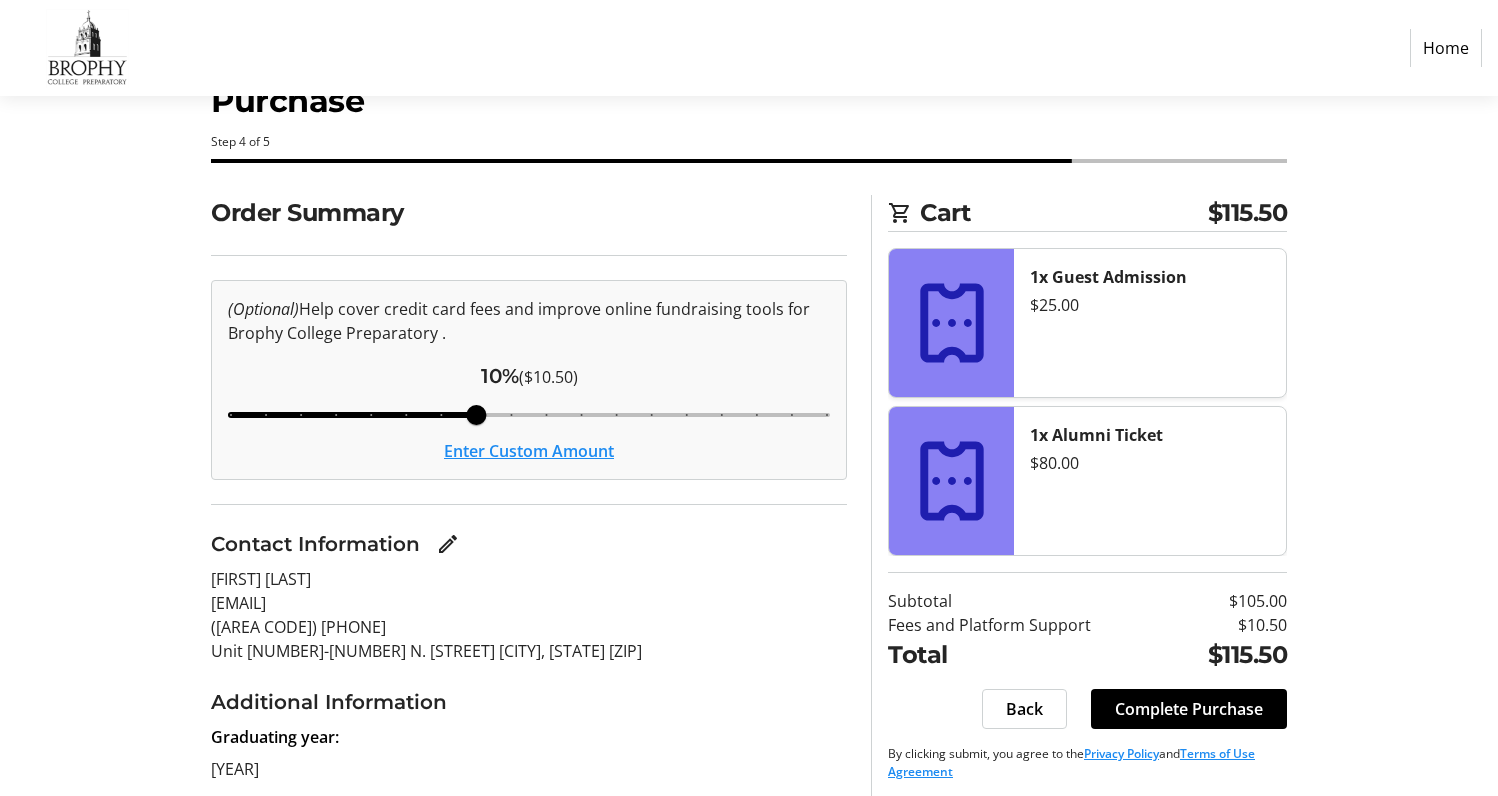 click on "Enter Custom Amount" 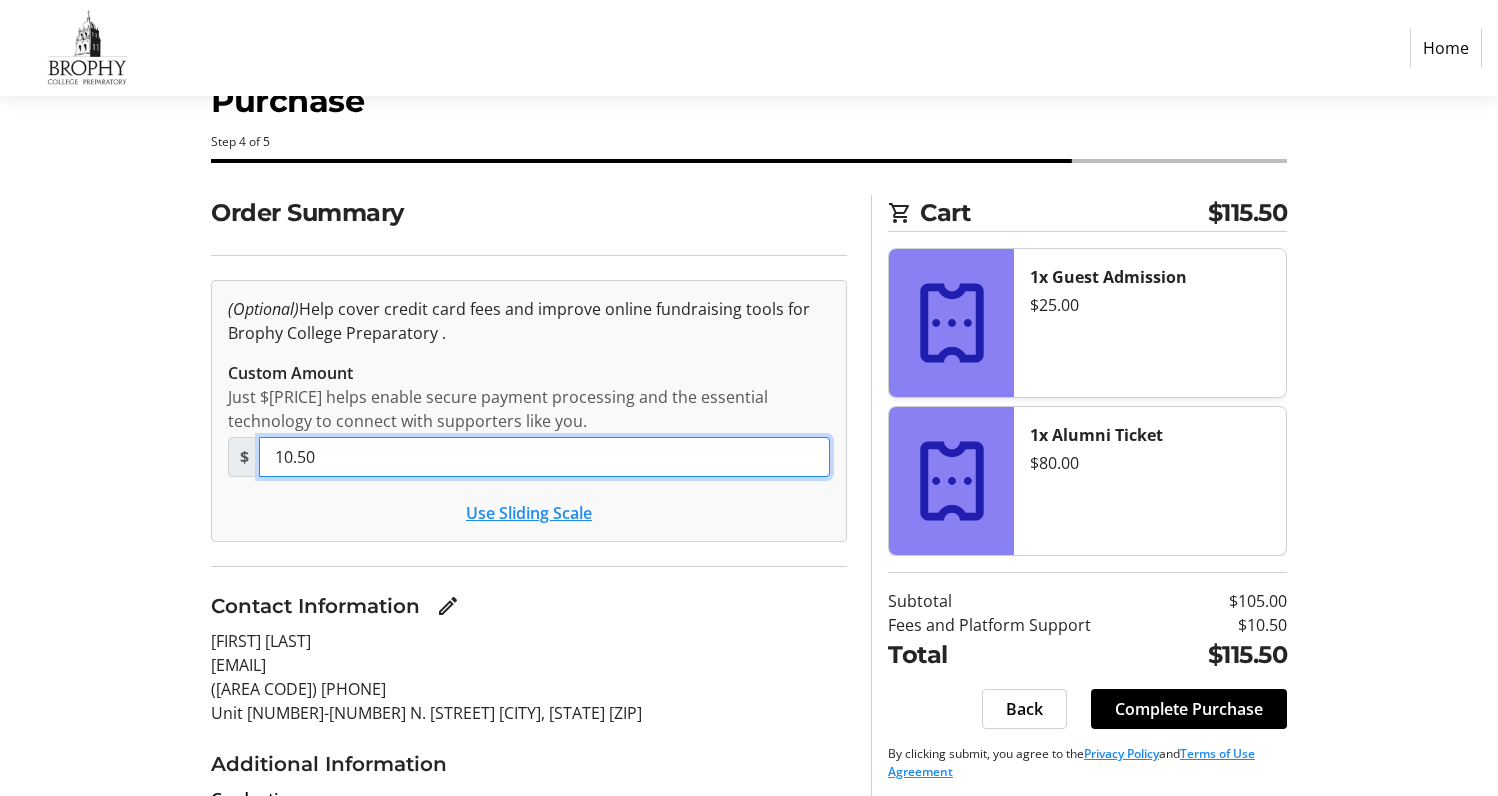 click on "10.50" at bounding box center [544, 457] 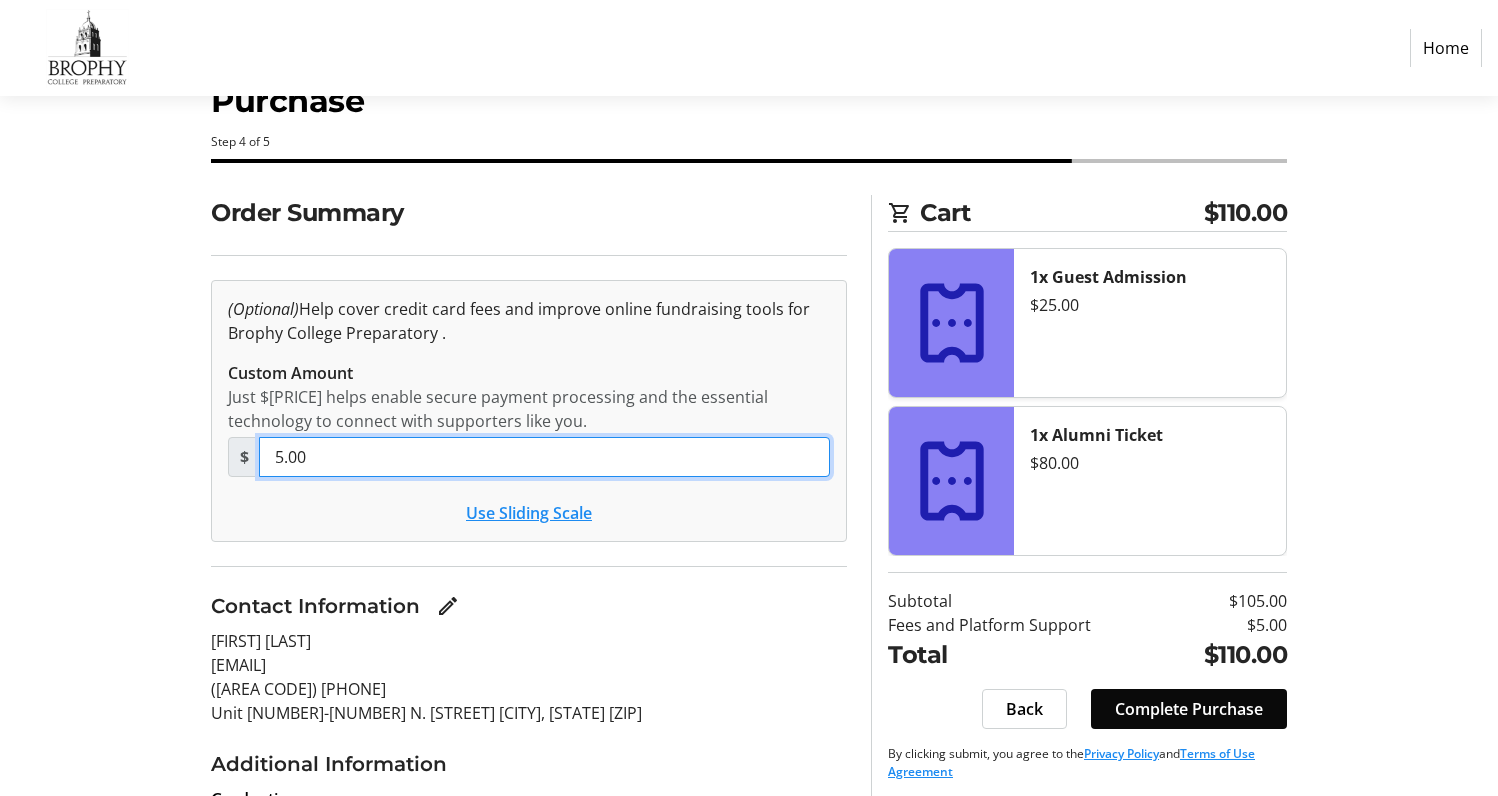 type on "5.00" 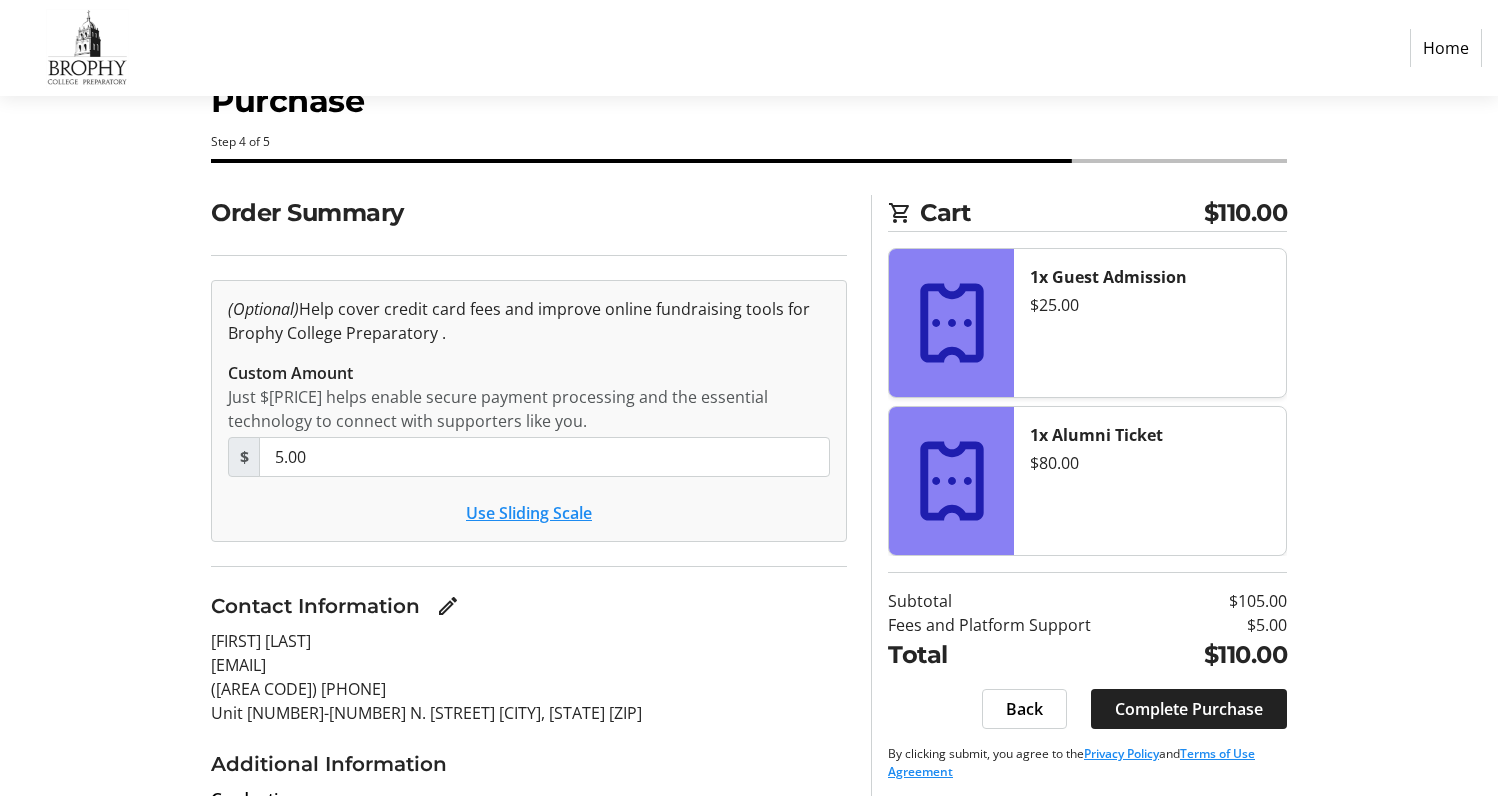 click on "Complete Purchase" 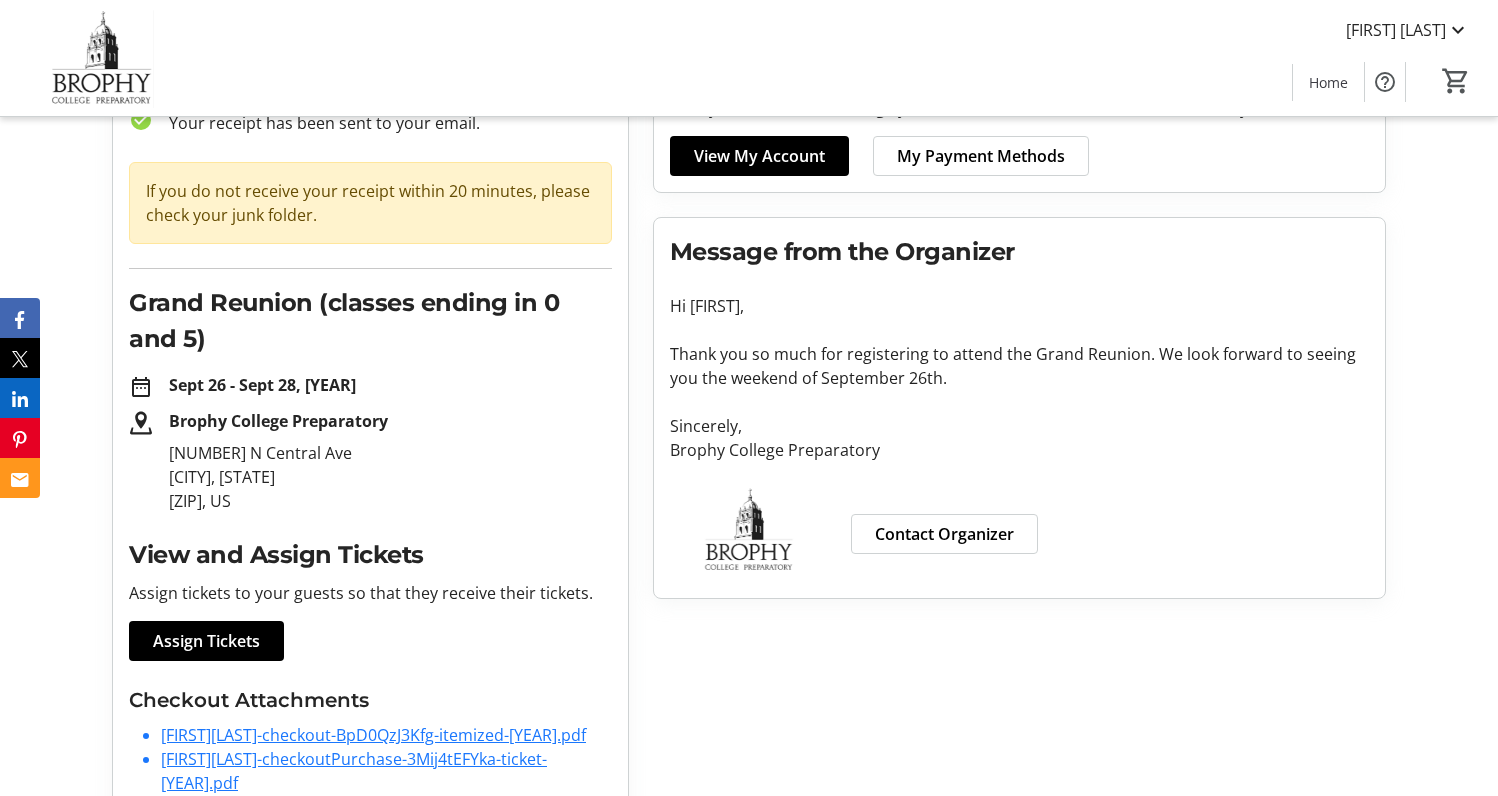 scroll, scrollTop: 267, scrollLeft: 0, axis: vertical 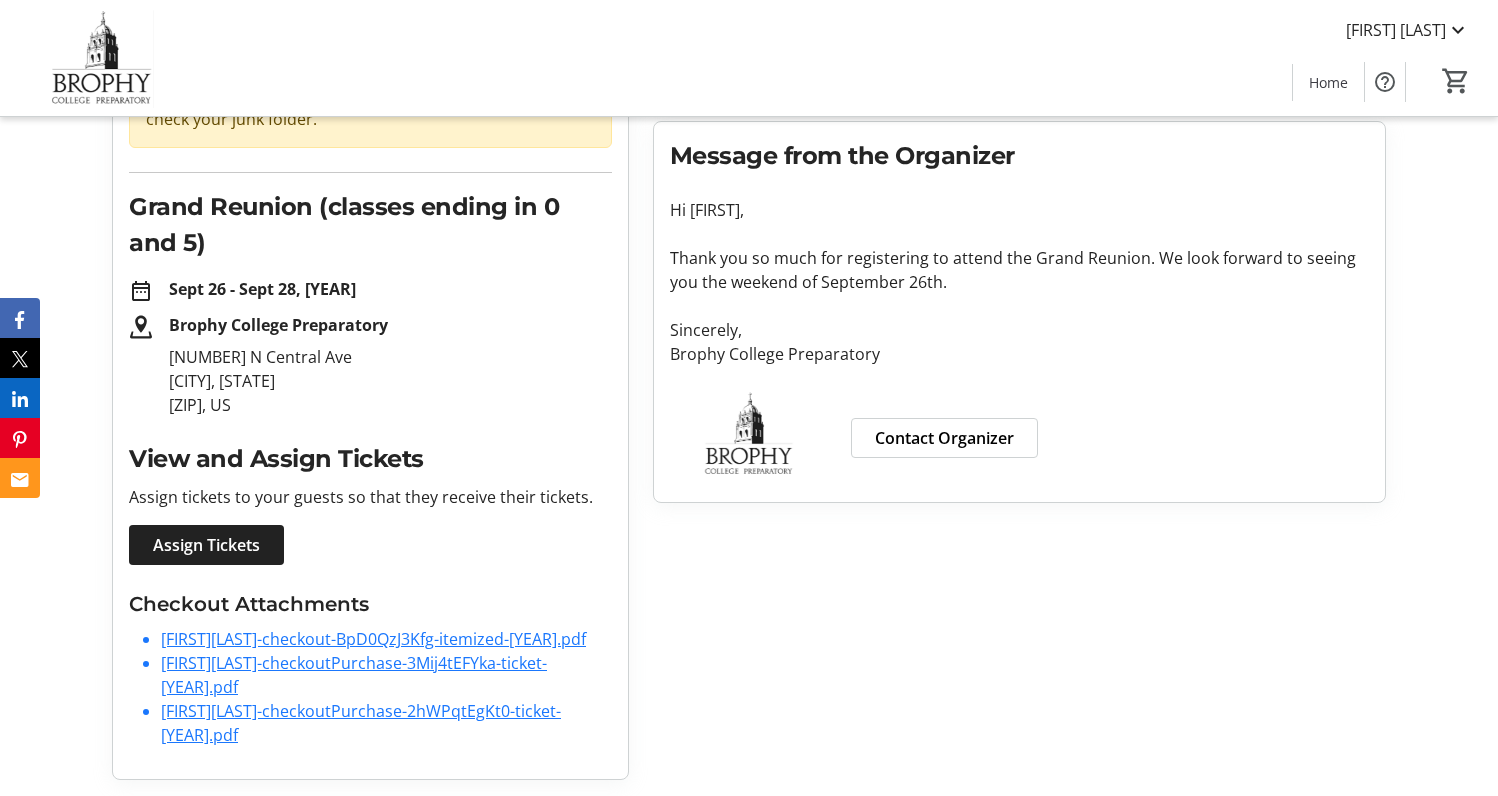 click on "Assign Tickets" 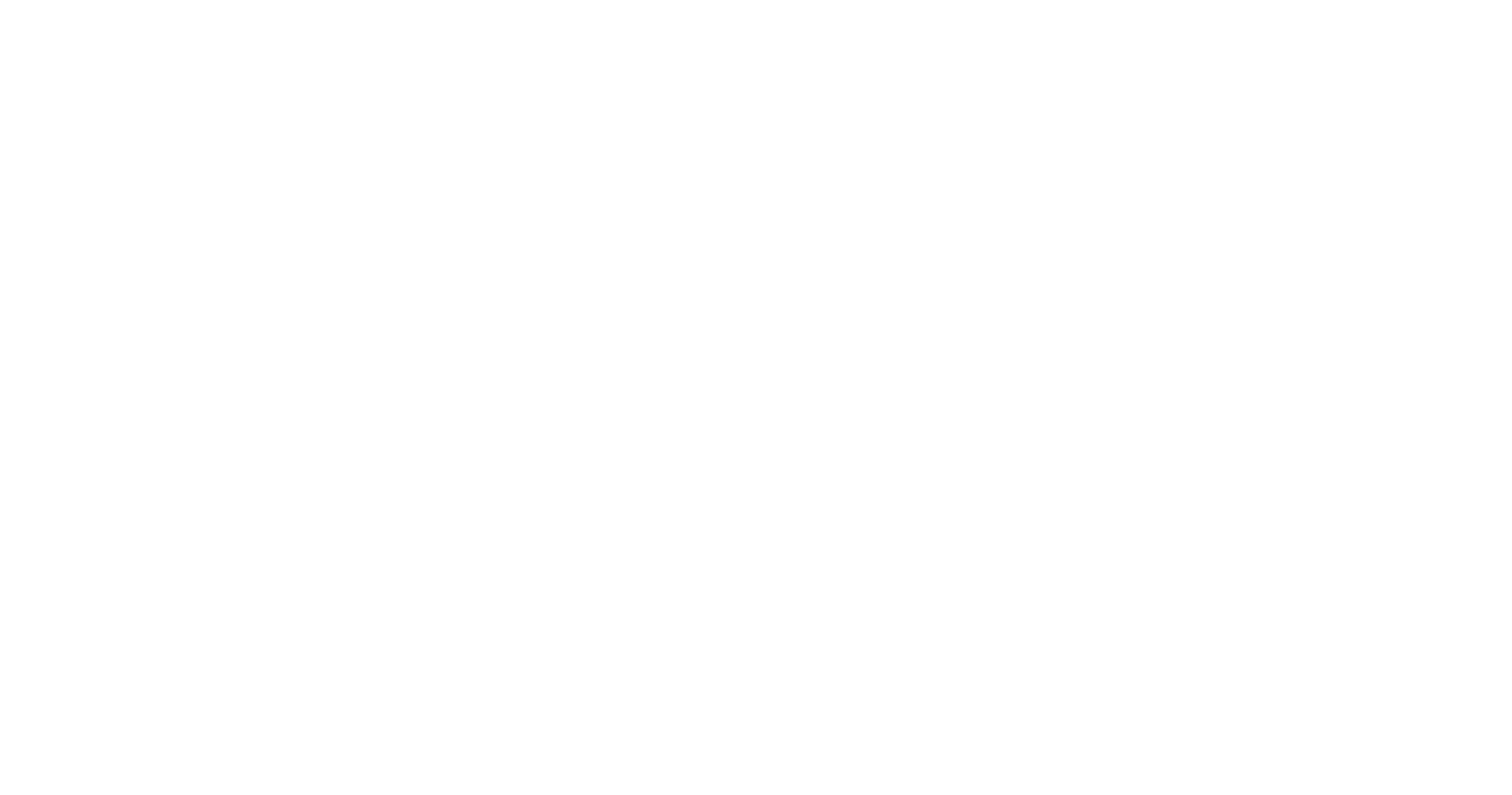 scroll, scrollTop: 0, scrollLeft: 0, axis: both 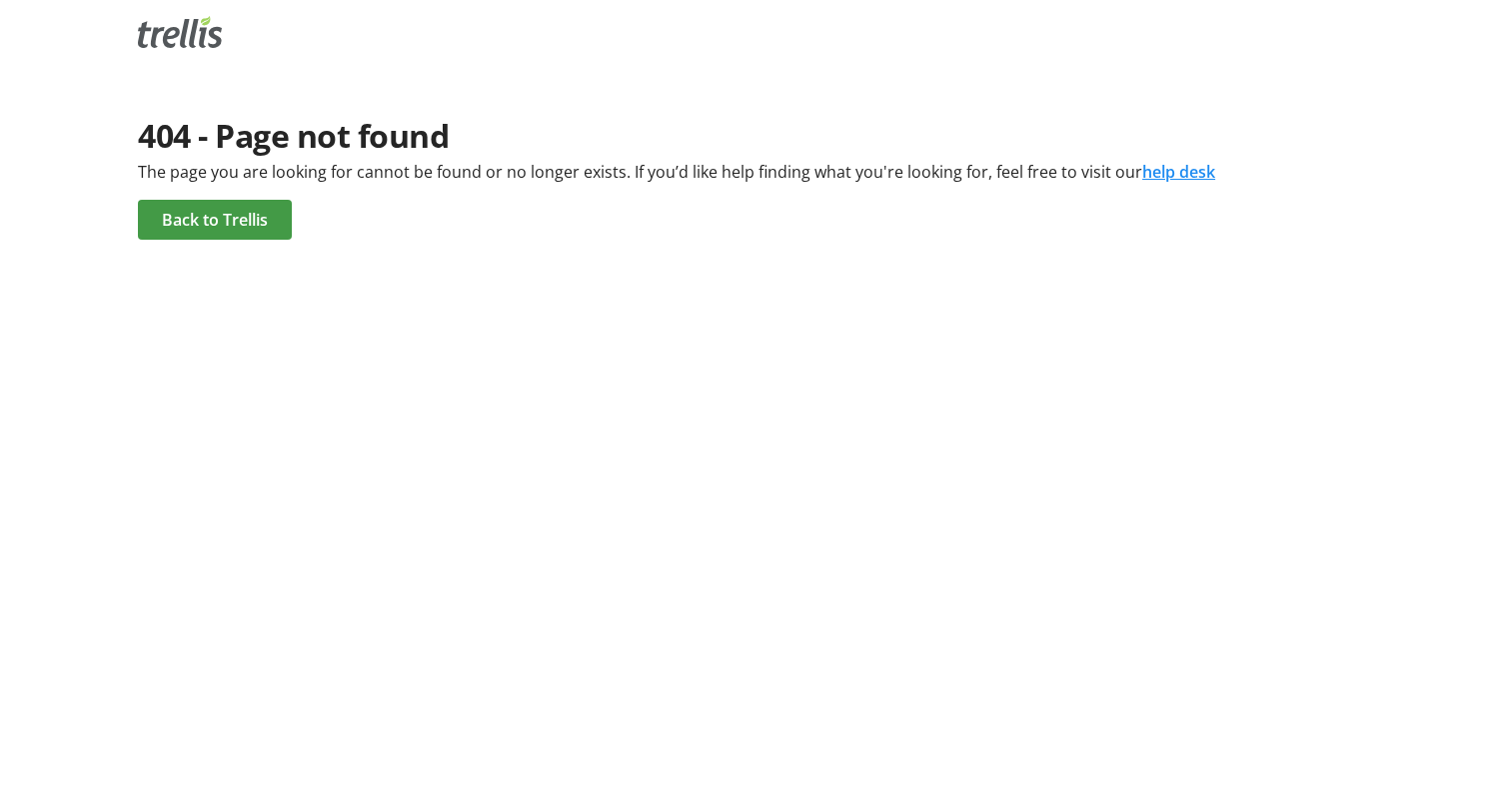 click on "Back to Trellis" 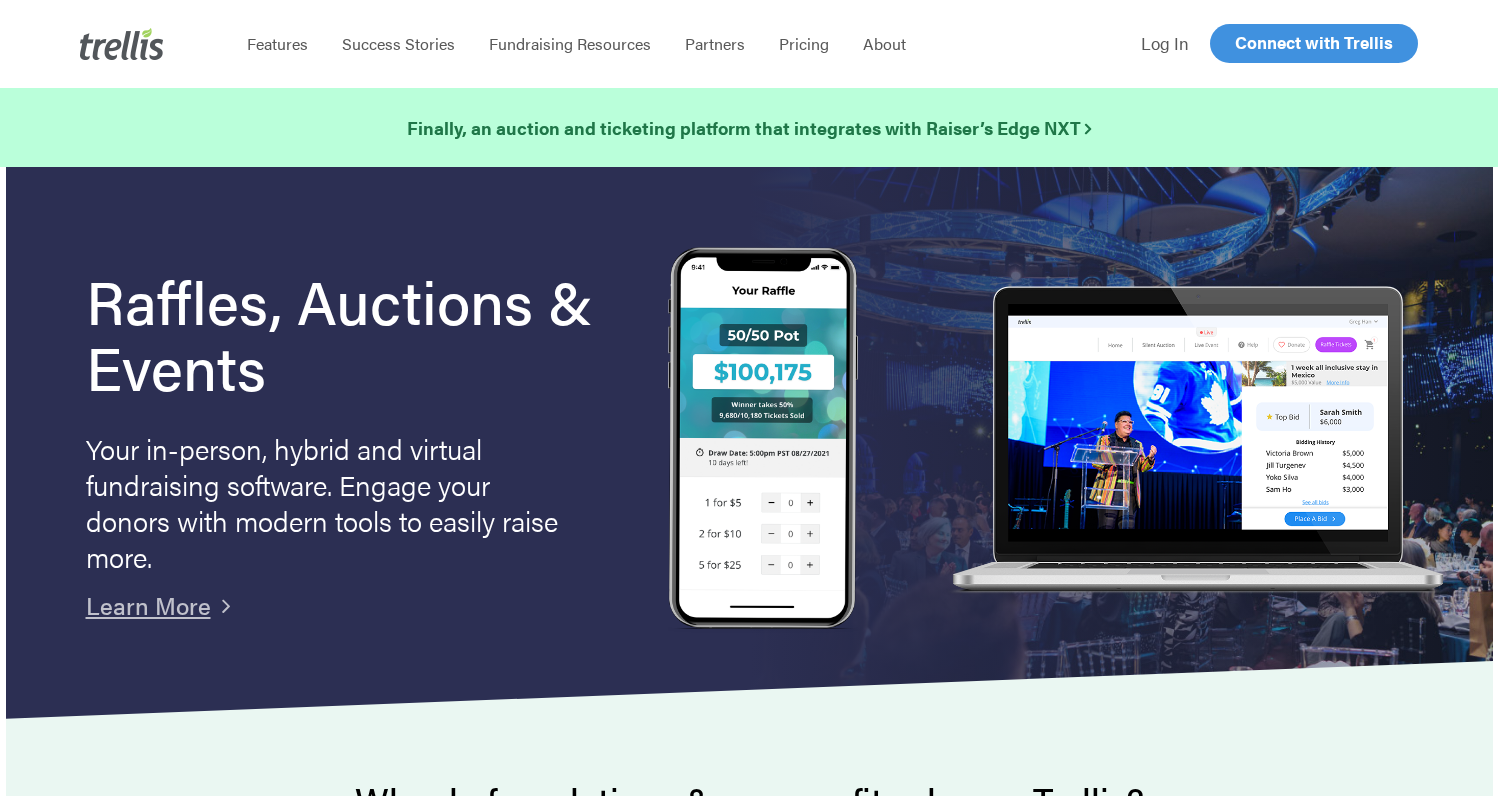 scroll, scrollTop: 0, scrollLeft: 0, axis: both 